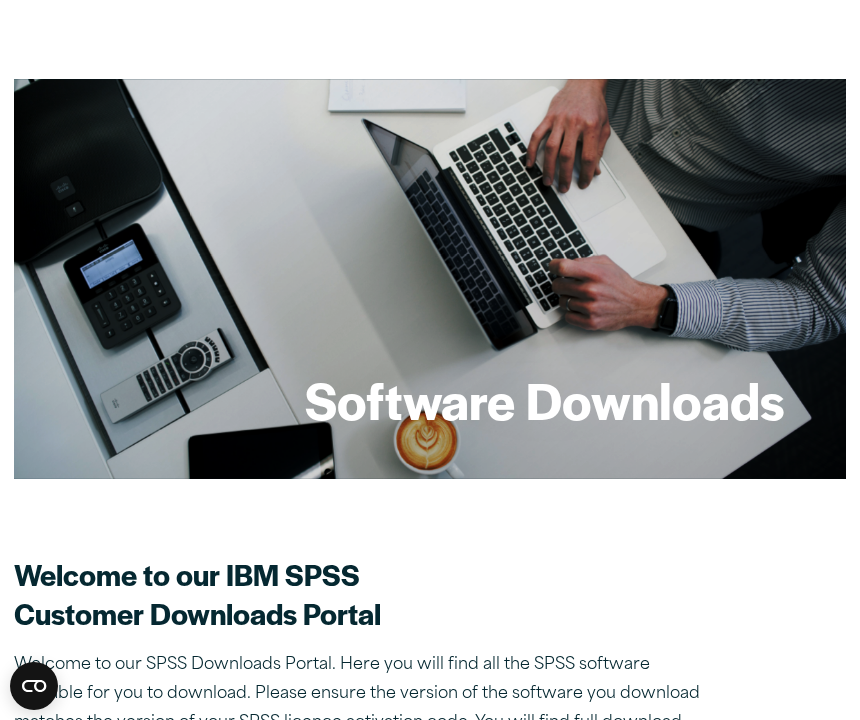 scroll, scrollTop: 389, scrollLeft: 0, axis: vertical 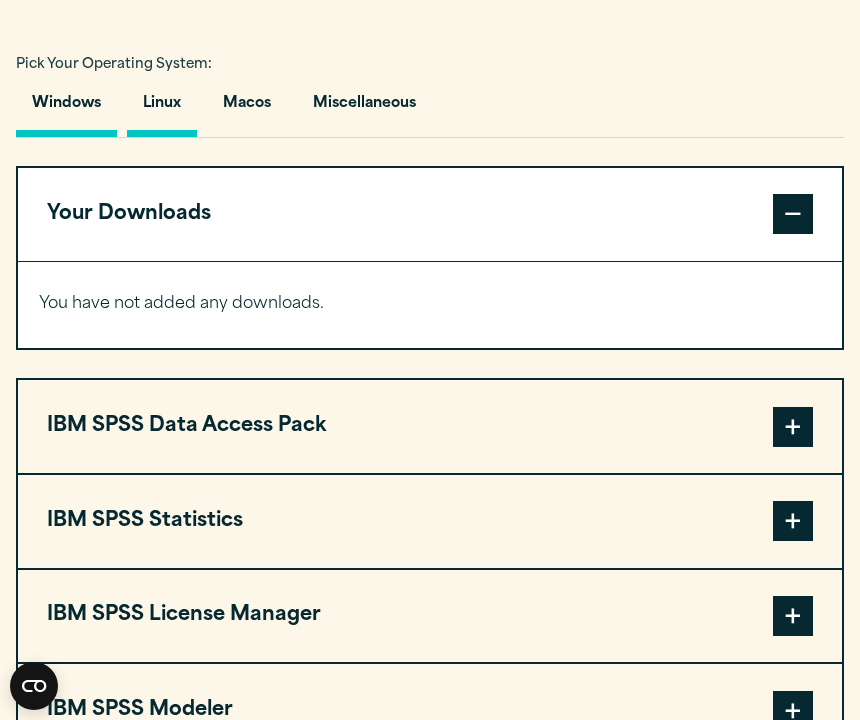 click on "Linux" at bounding box center [162, 108] 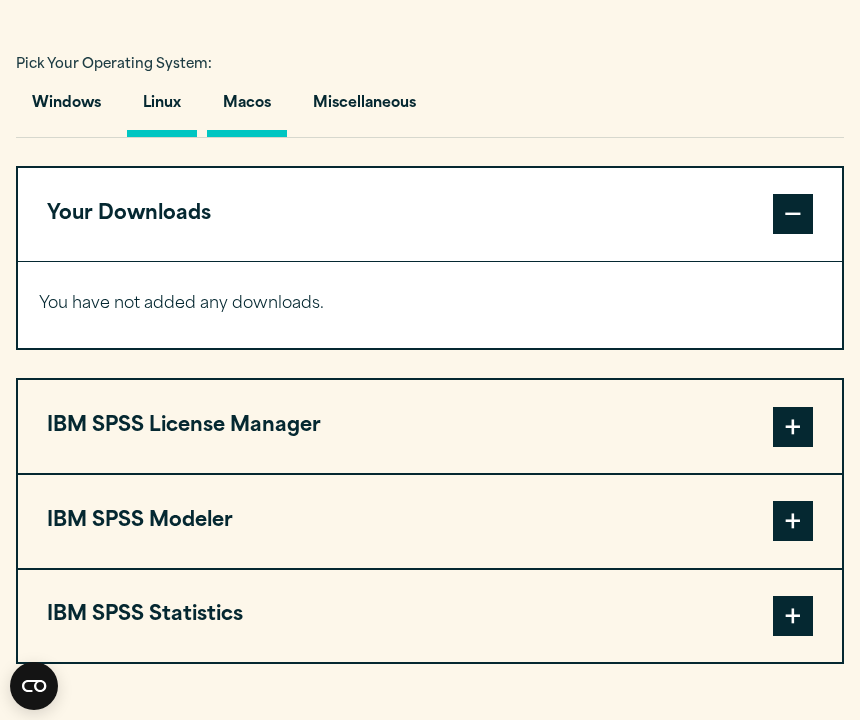 click on "Macos" at bounding box center (247, 108) 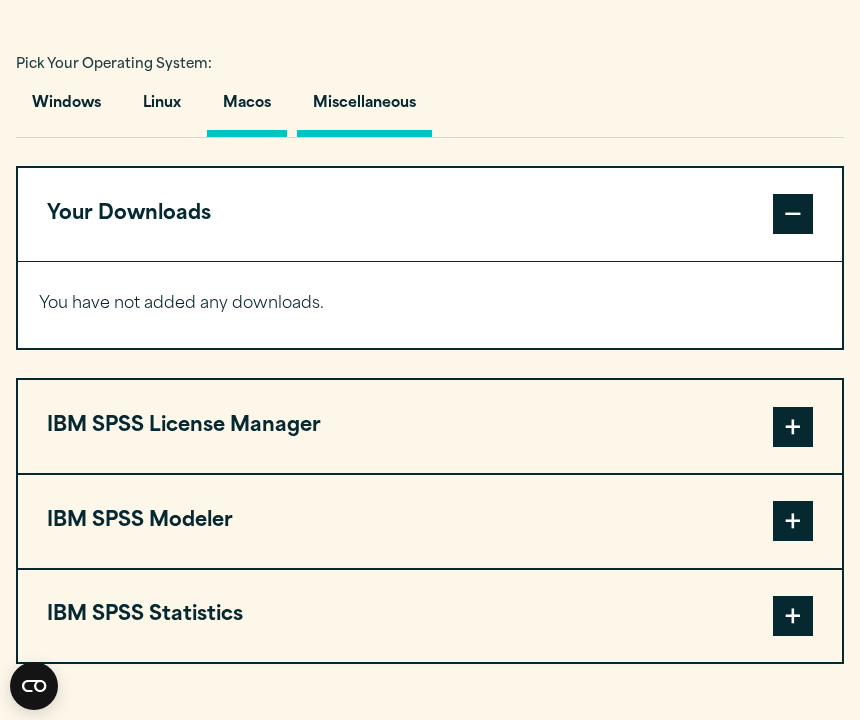 click on "Miscellaneous" at bounding box center [364, 108] 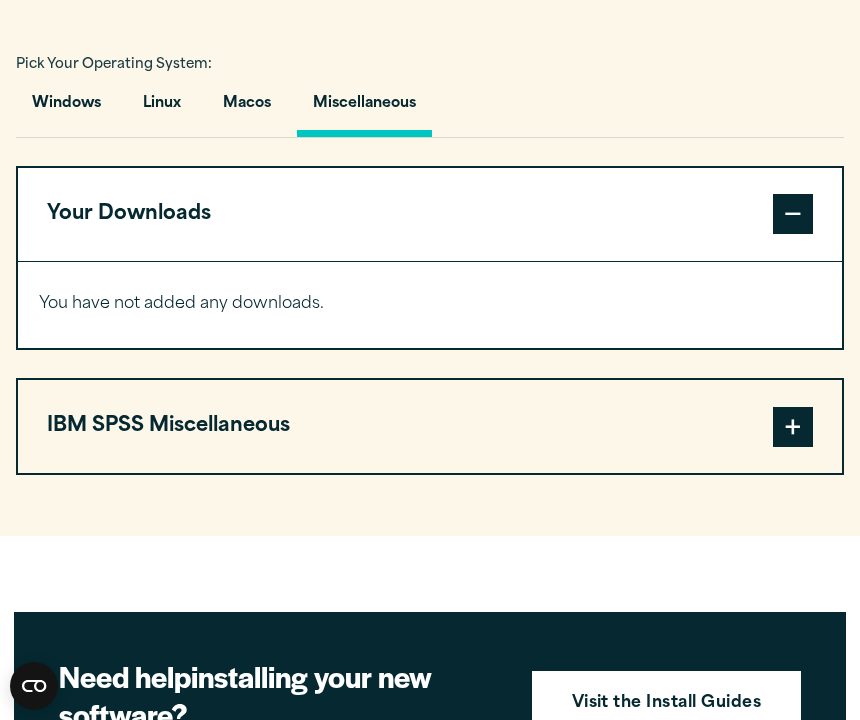 click on "Windows
Linux
Macos
Miscellaneous" at bounding box center [430, 109] 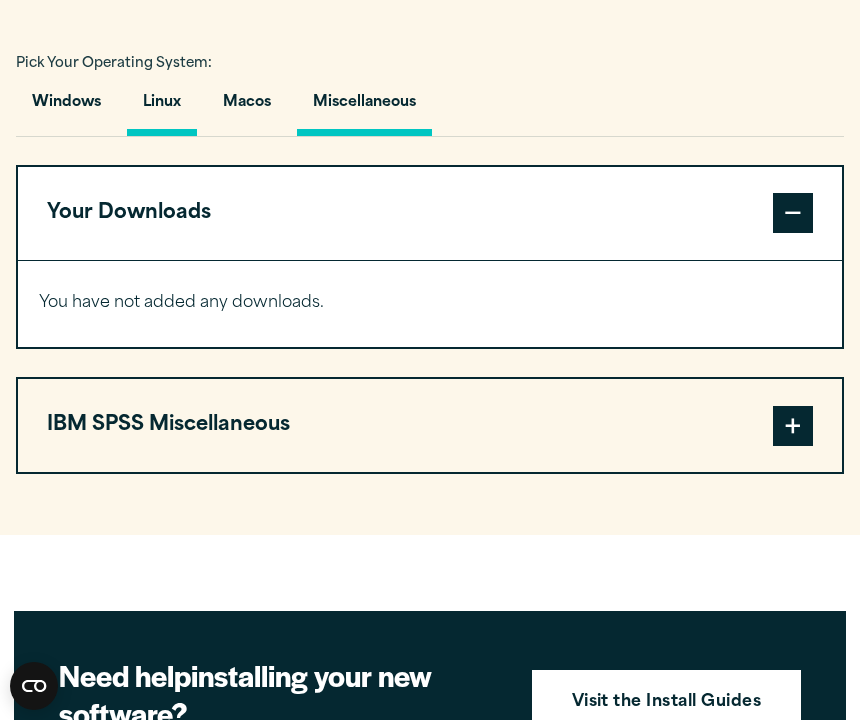 click on "Linux" at bounding box center [162, 107] 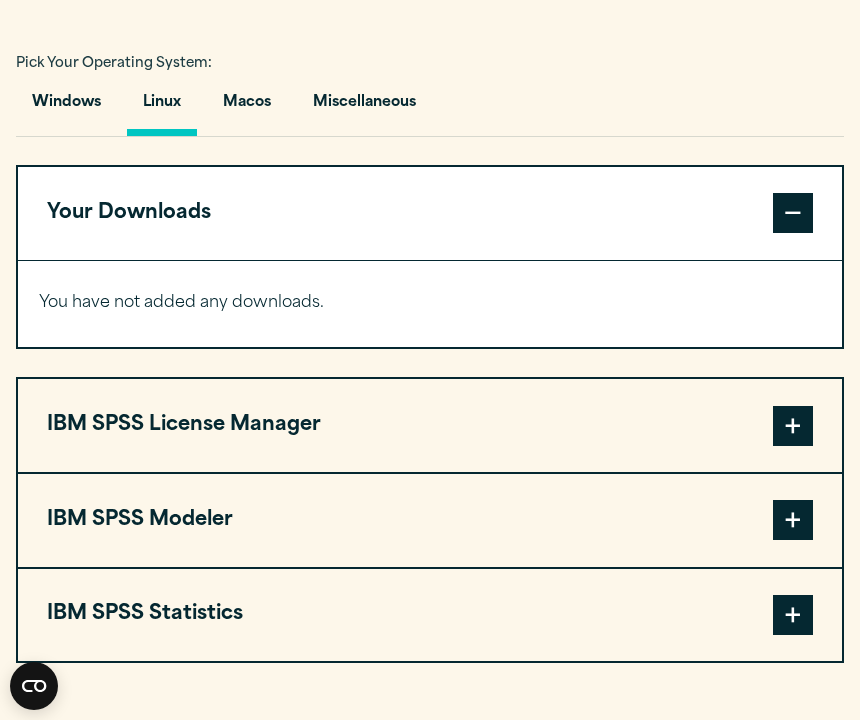 scroll, scrollTop: 1319, scrollLeft: 0, axis: vertical 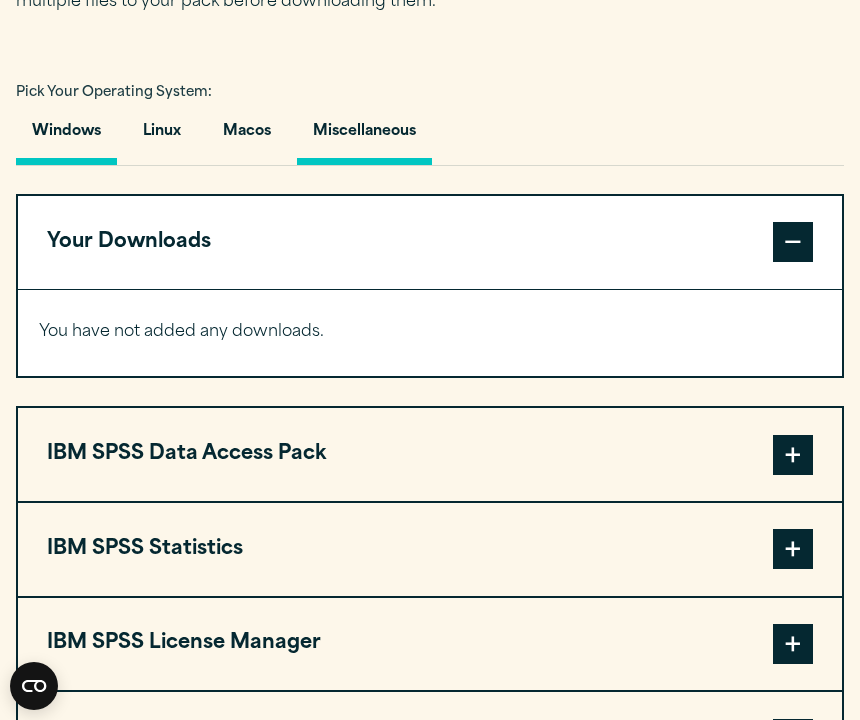 click on "Miscellaneous" at bounding box center (364, 136) 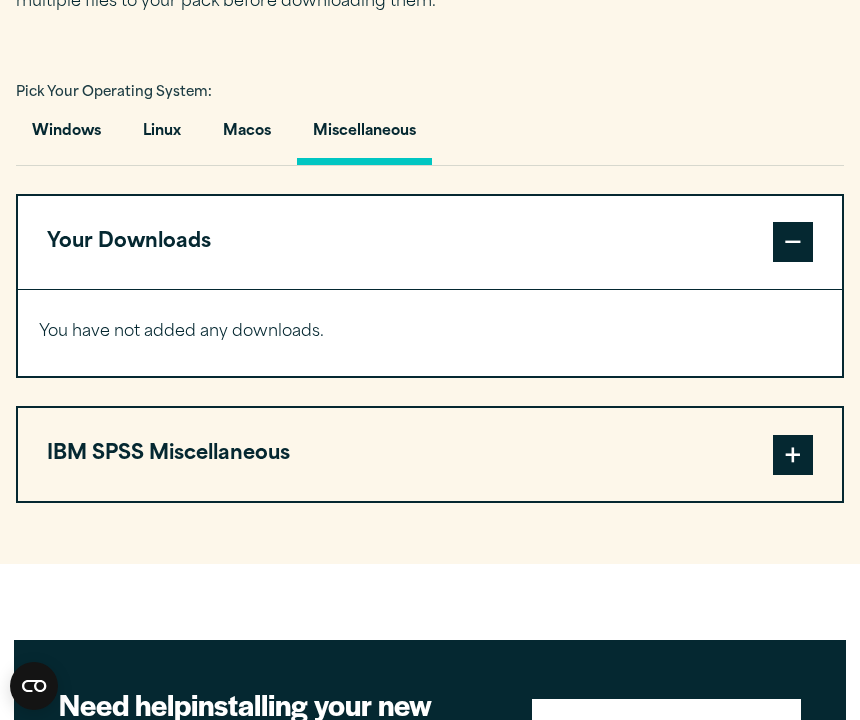 click on "IBM SPSS Miscellaneous" at bounding box center (430, 454) 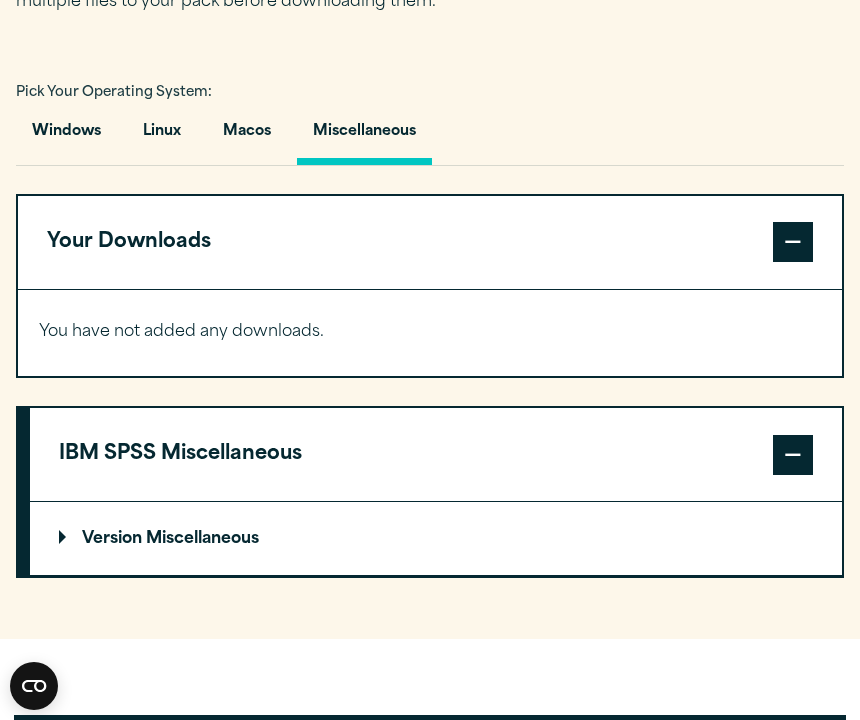 click on "Version Miscellaneous" at bounding box center (159, 539) 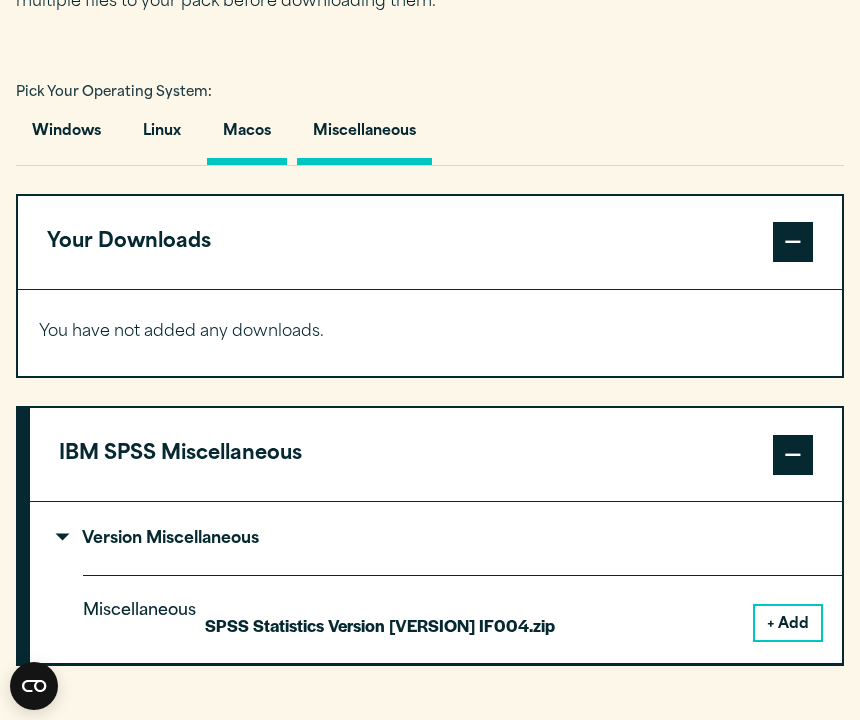click on "Macos" at bounding box center (247, 136) 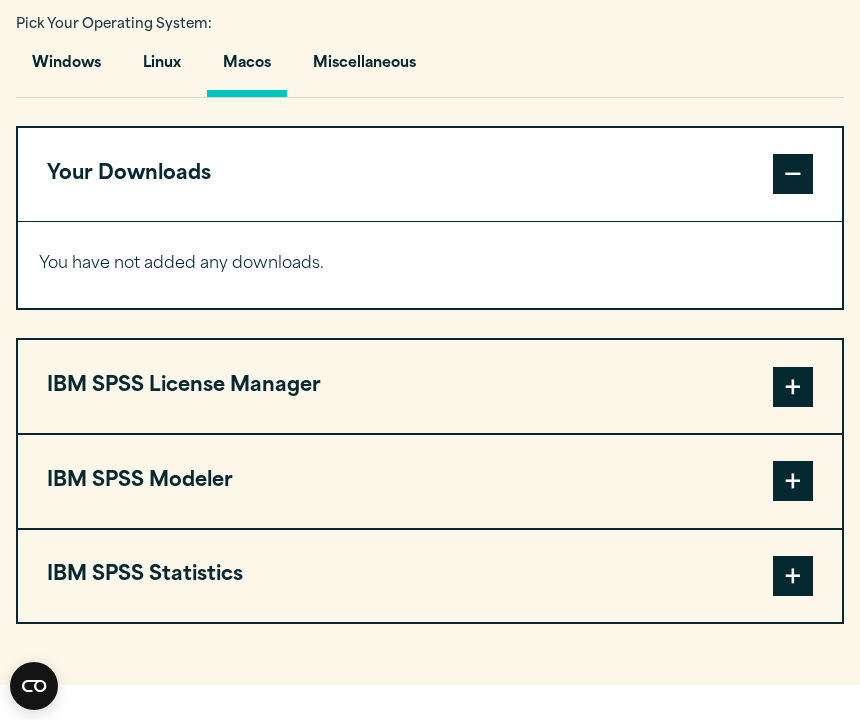 scroll, scrollTop: 1358, scrollLeft: 0, axis: vertical 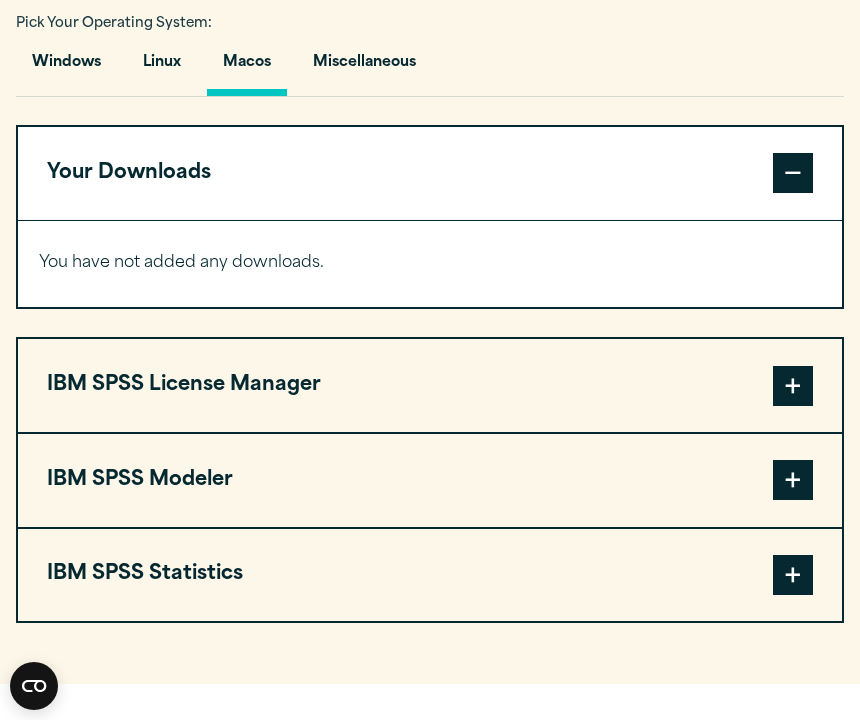 click on "IBM SPSS License Manager" at bounding box center [430, 385] 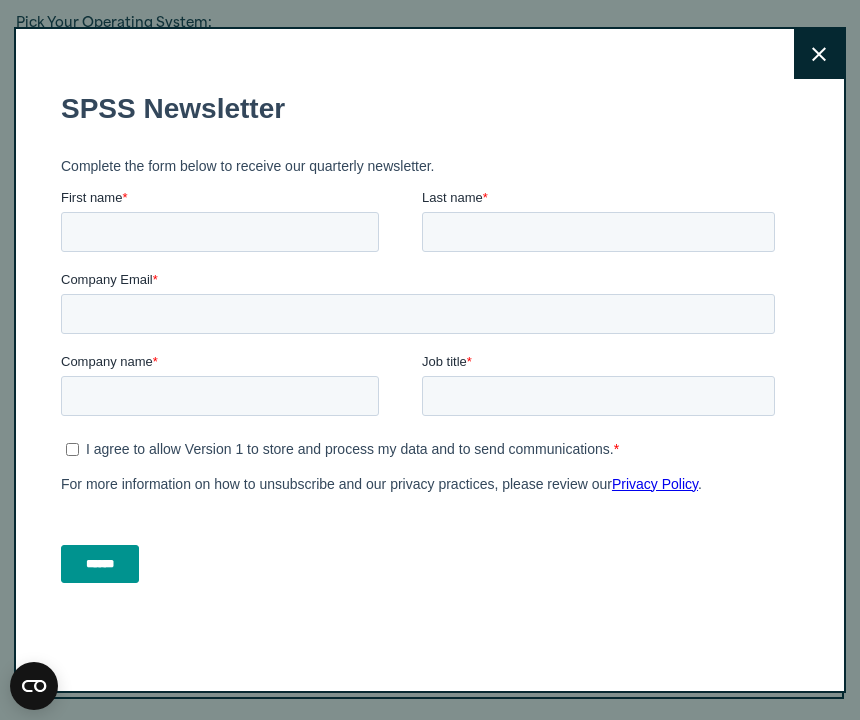 click on "Close" at bounding box center [819, 54] 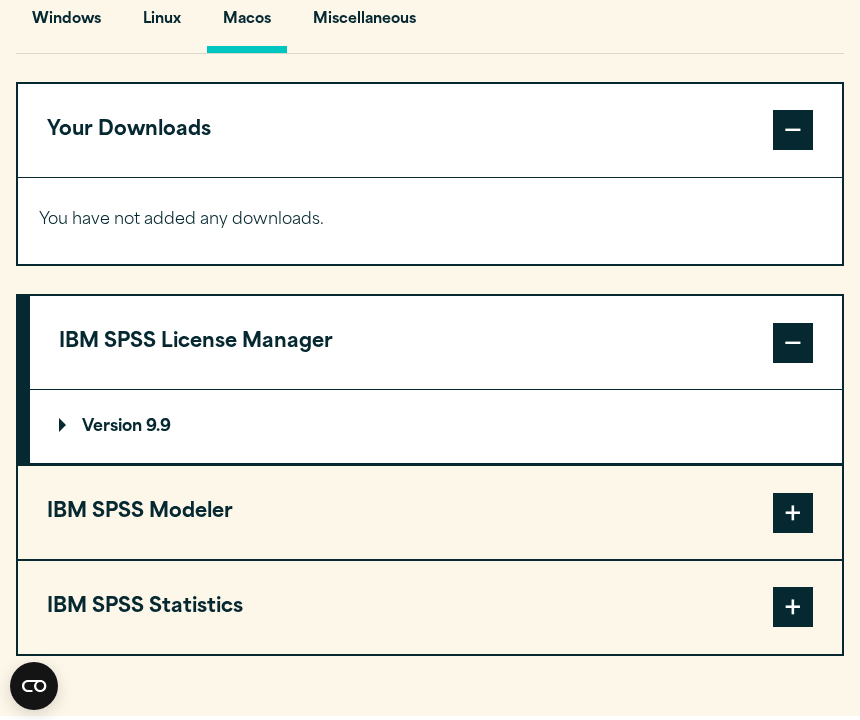 scroll, scrollTop: 1403, scrollLeft: 0, axis: vertical 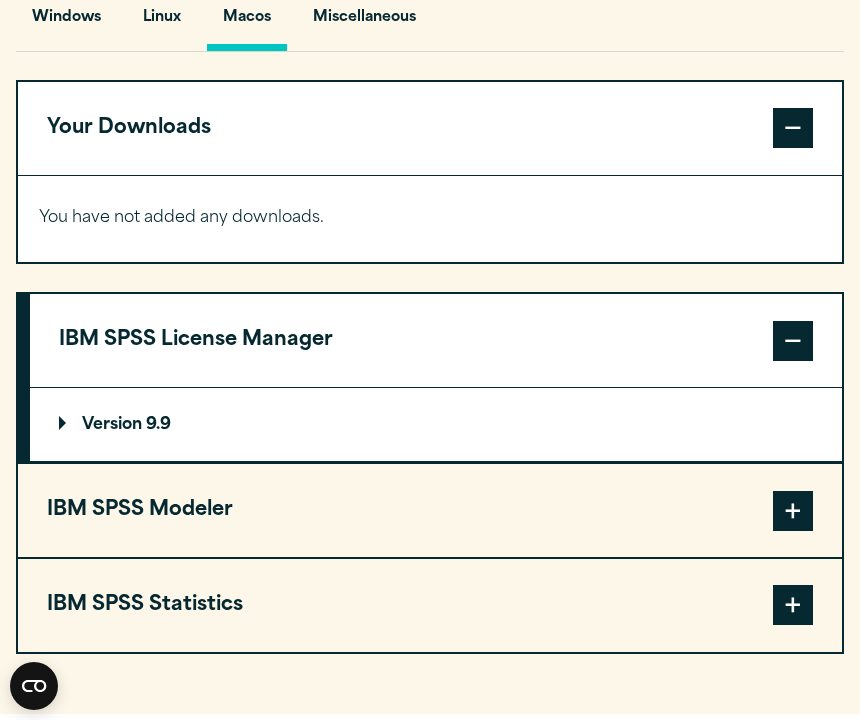 click on "Version 9.9" at bounding box center [115, 425] 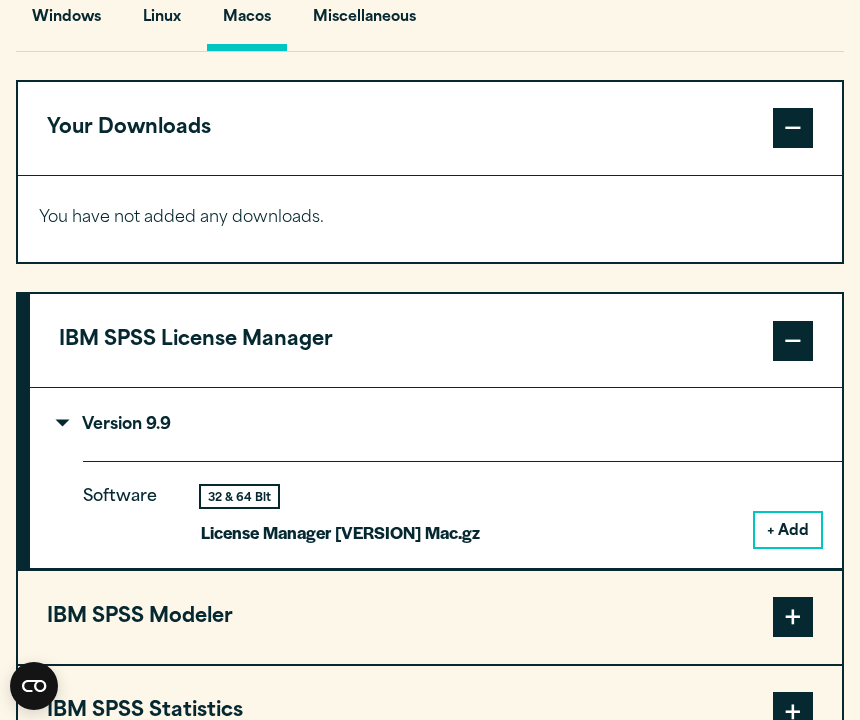 click on "+ Add" at bounding box center [788, 530] 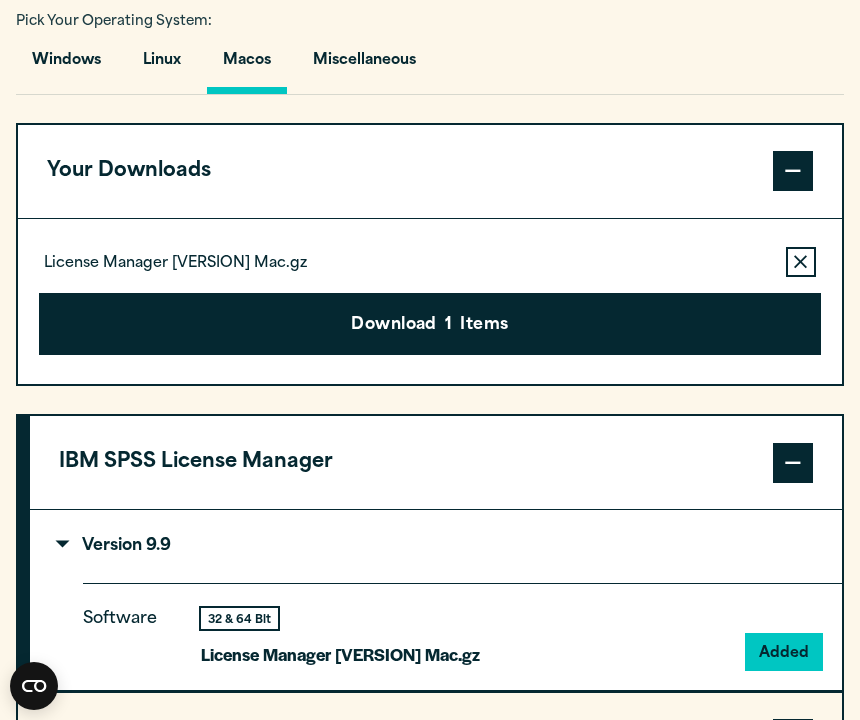 scroll, scrollTop: 1362, scrollLeft: 0, axis: vertical 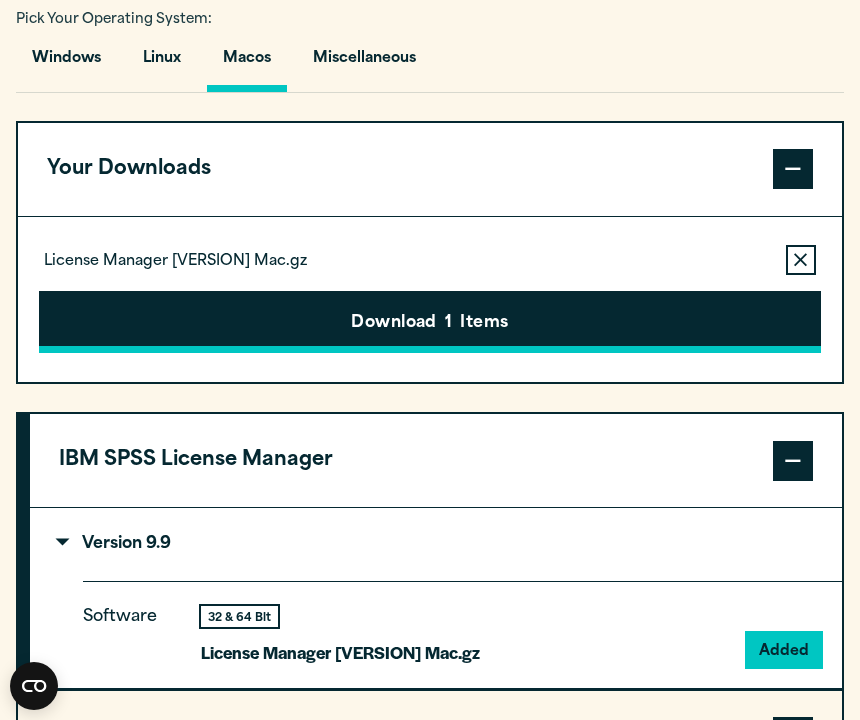 click on "1" at bounding box center (448, 324) 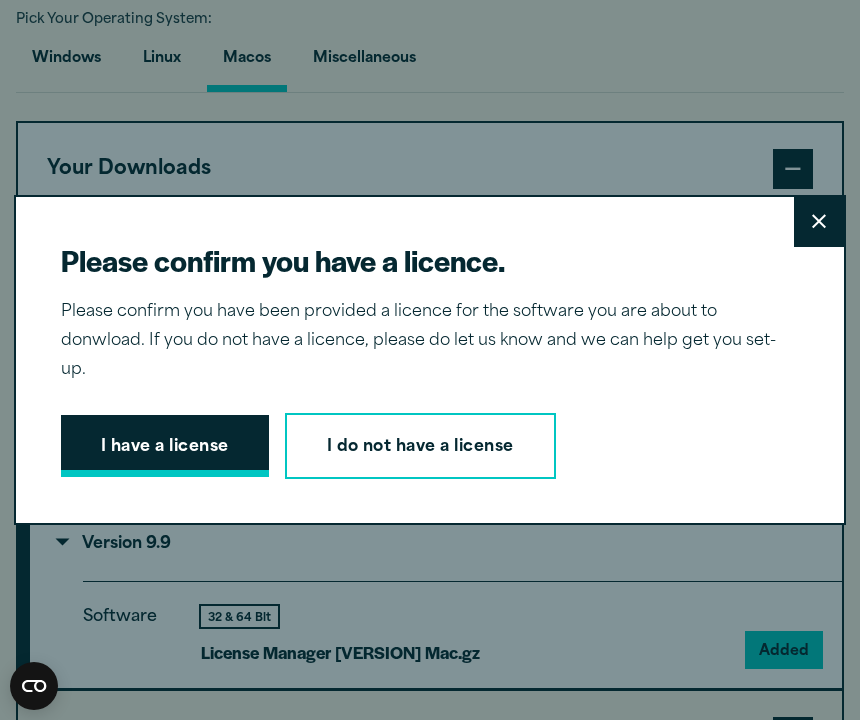 click on "I have a license" at bounding box center [165, 446] 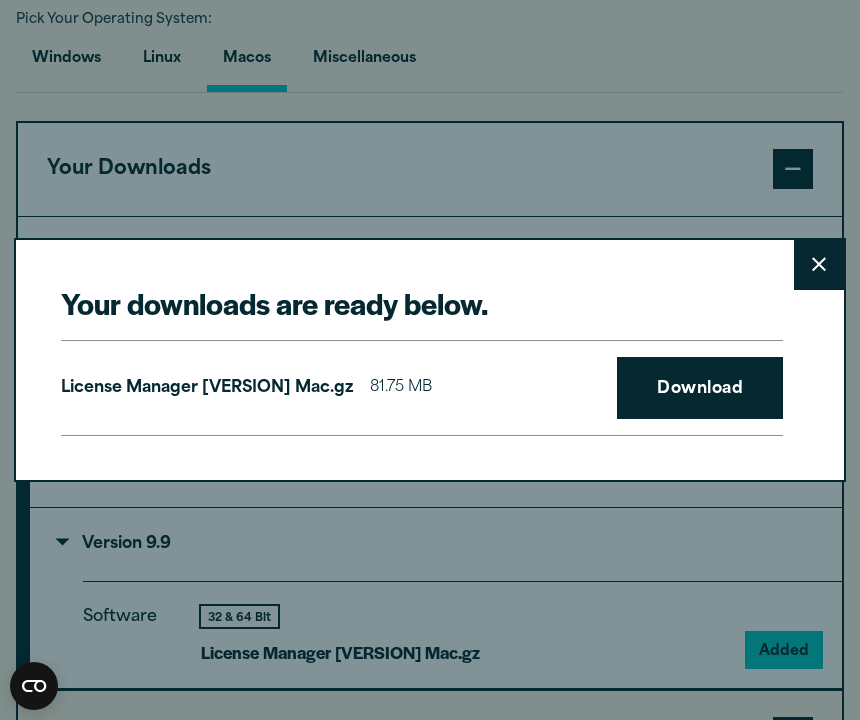 click on "License Manager 9.9 Mac.gz
81.75 MB
Download" at bounding box center [422, 388] 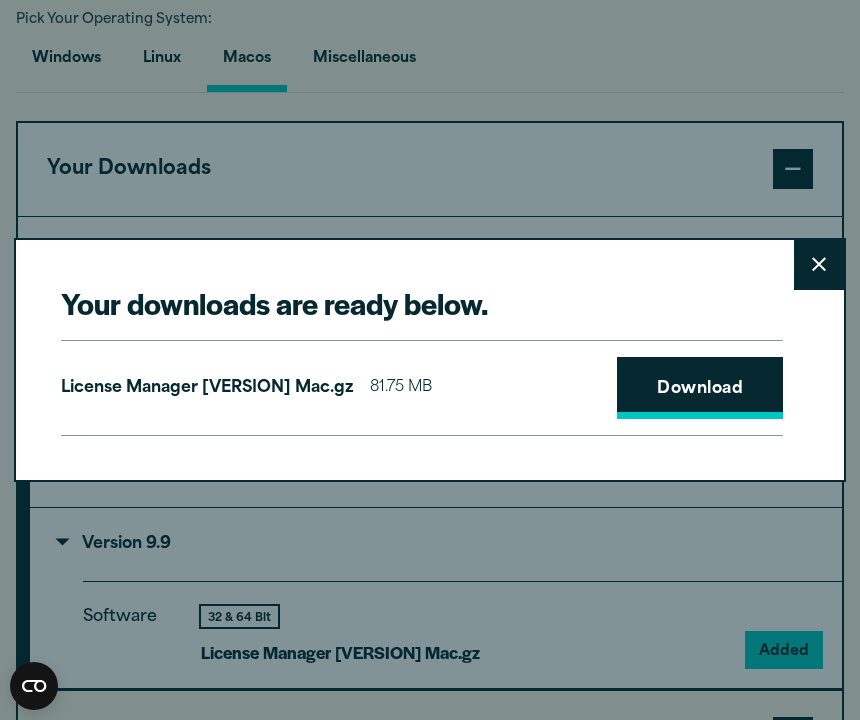click on "Download" at bounding box center [700, 388] 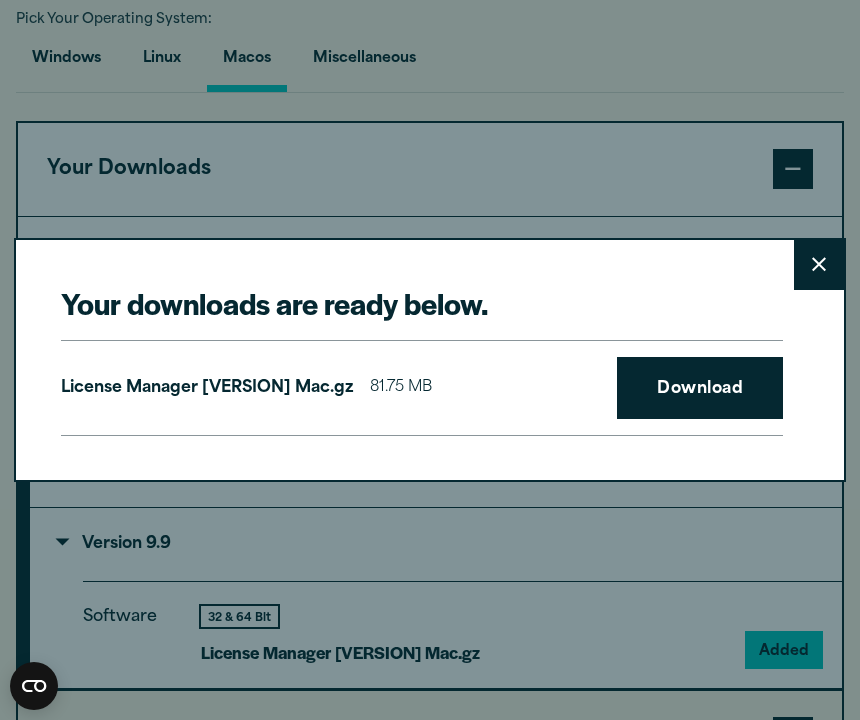 click on "Close" at bounding box center [819, 265] 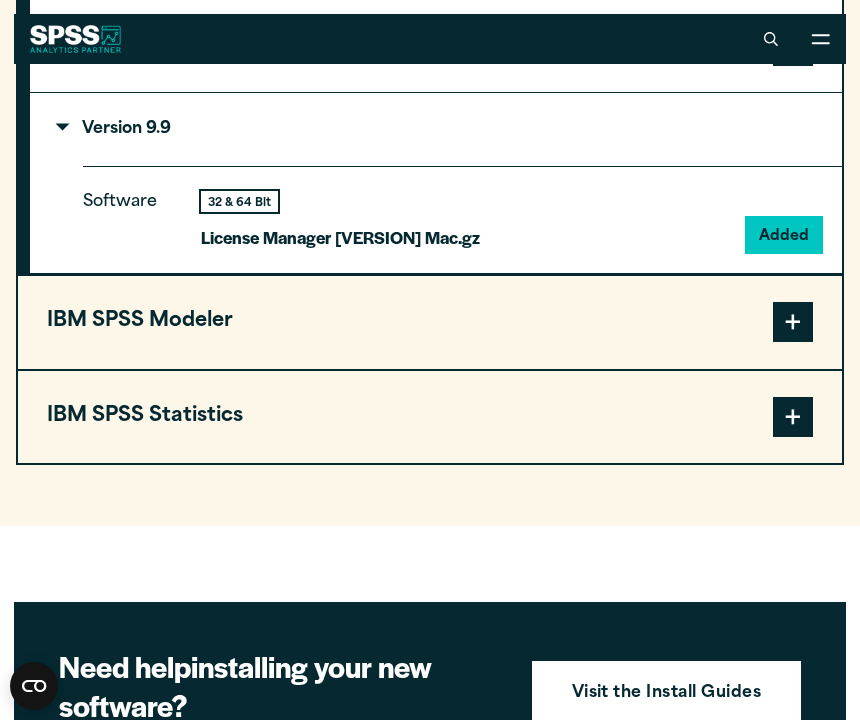 scroll, scrollTop: 1770, scrollLeft: 0, axis: vertical 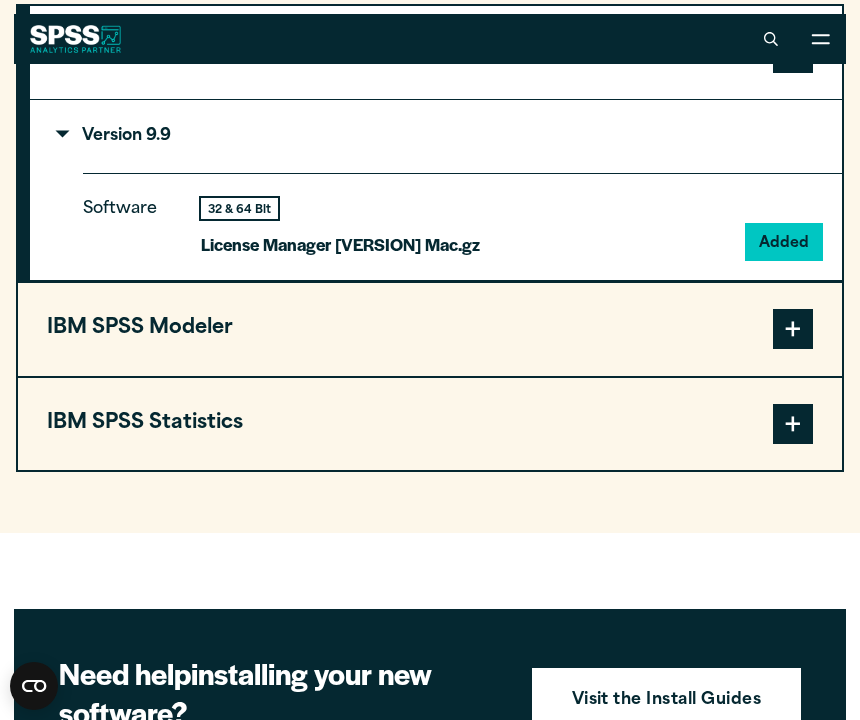 click on "IBM SPSS Statistics" at bounding box center (430, 424) 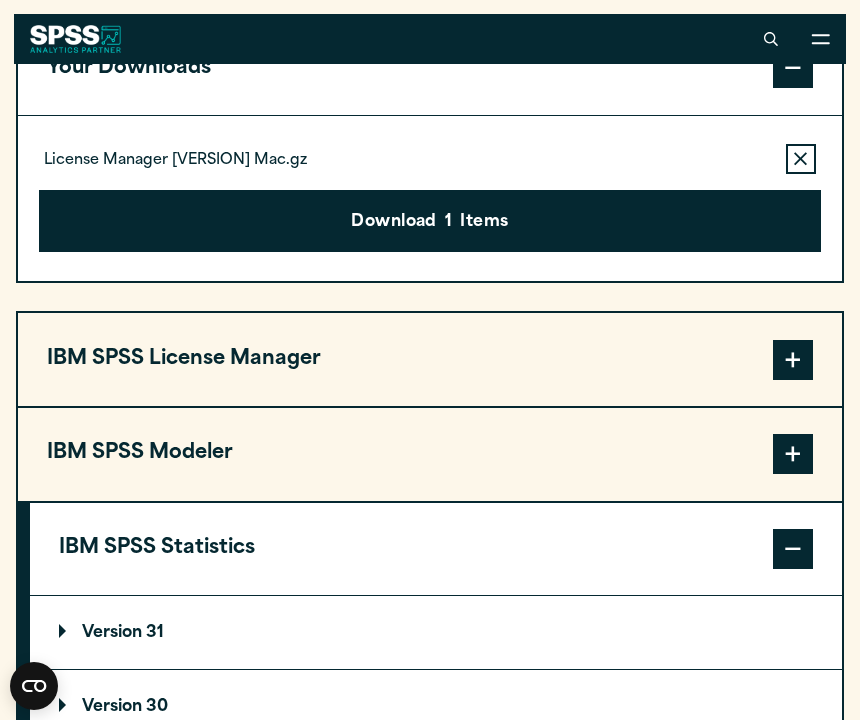 scroll, scrollTop: 1431, scrollLeft: 0, axis: vertical 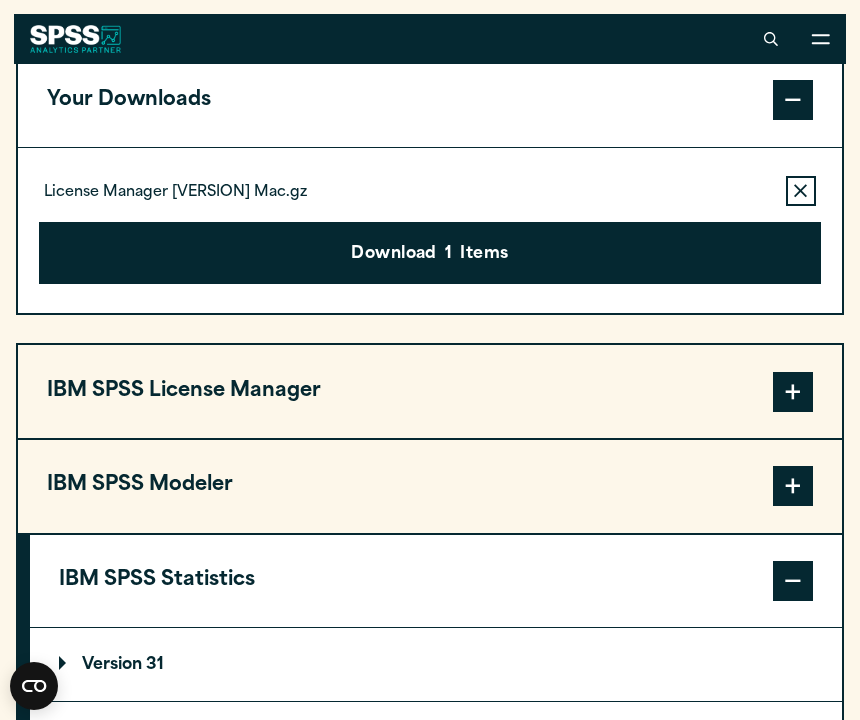 click on "IBM SPSS Data Access Pack
Version 8
Plugin
32 & 64 Bit Data Access Pack 8.0.zip + Add Version 7.1.2 Plugin 1" at bounding box center (430, 563) 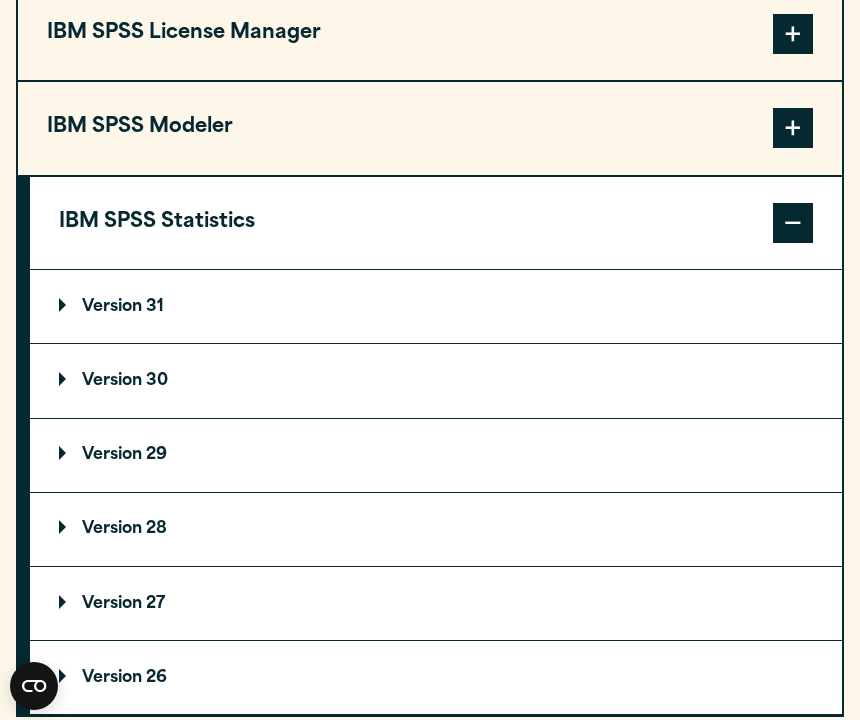 scroll, scrollTop: 1803, scrollLeft: 0, axis: vertical 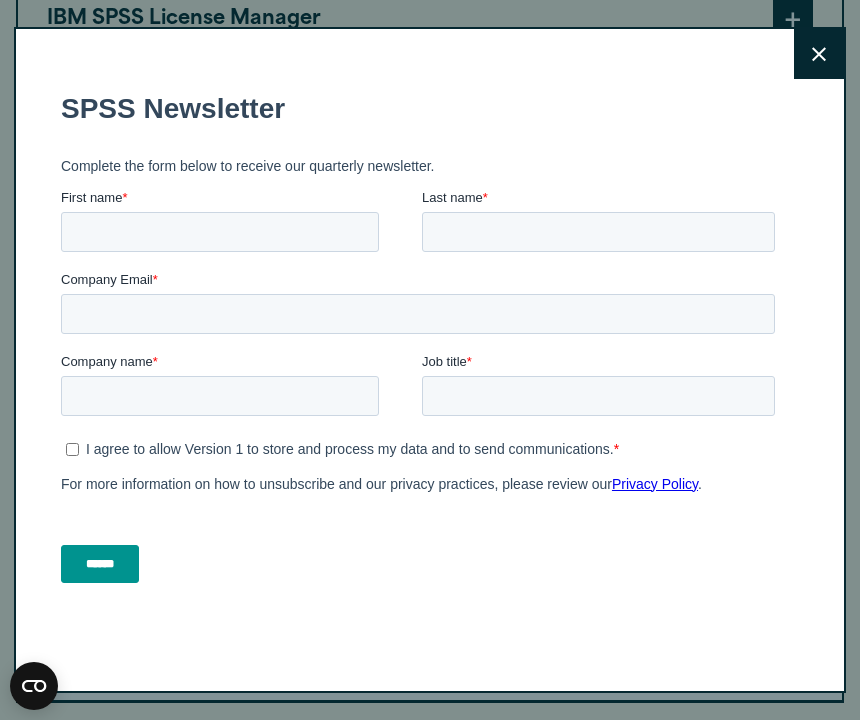 click 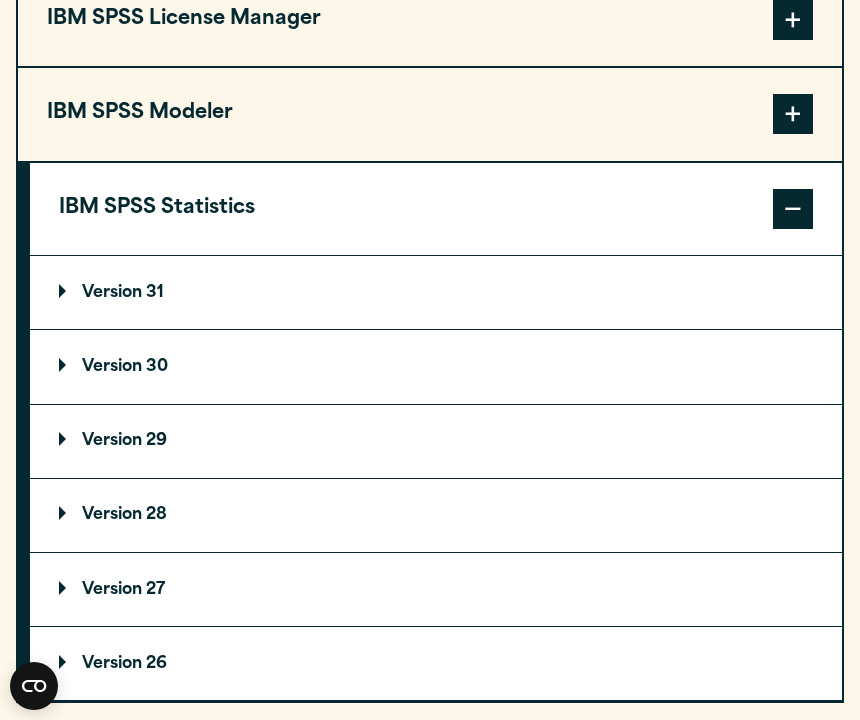 click on "Version 31" at bounding box center [111, 293] 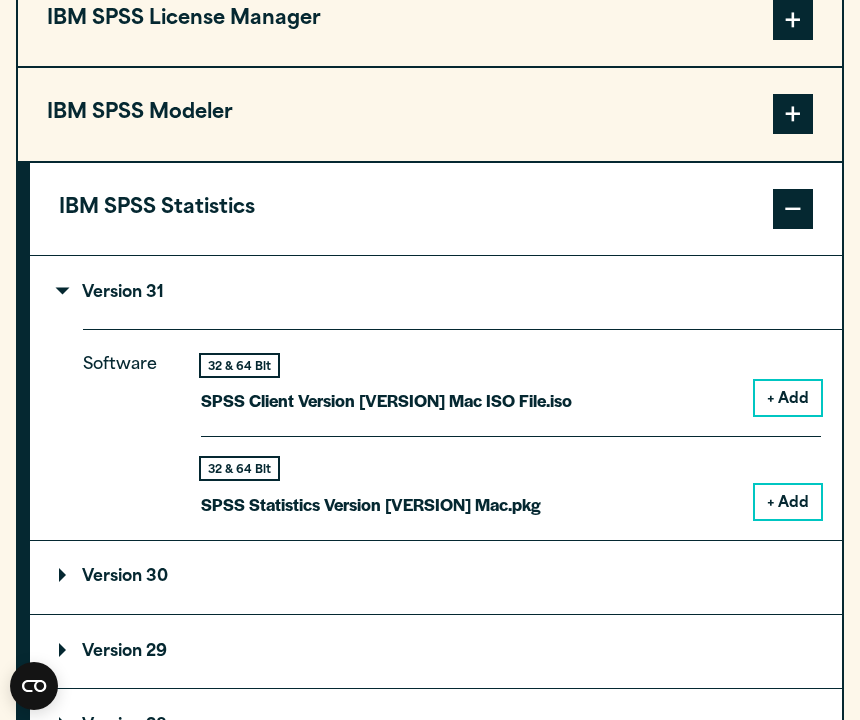 click on "Version 30" at bounding box center (436, 577) 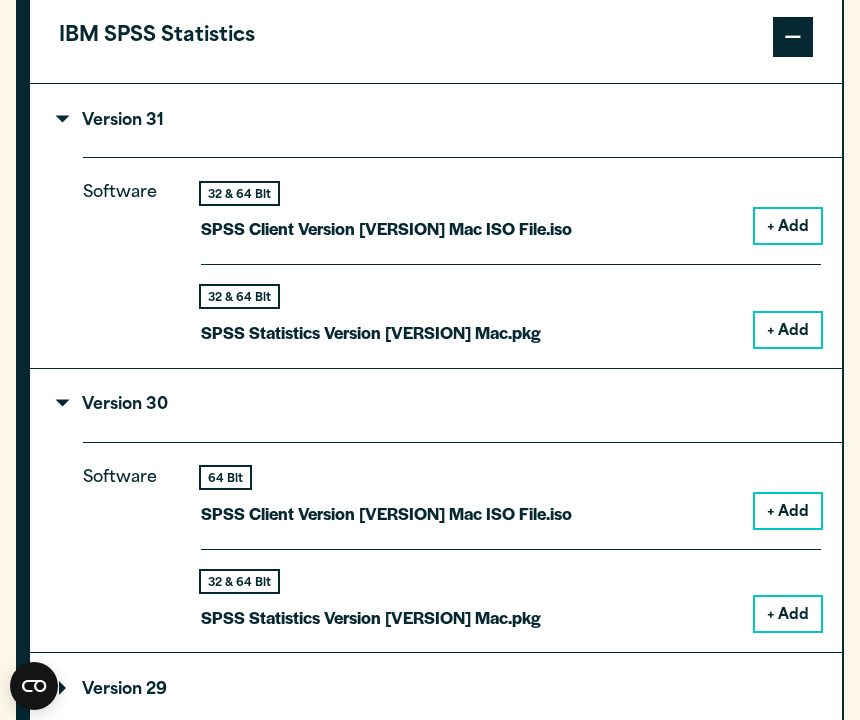 scroll, scrollTop: 1979, scrollLeft: 0, axis: vertical 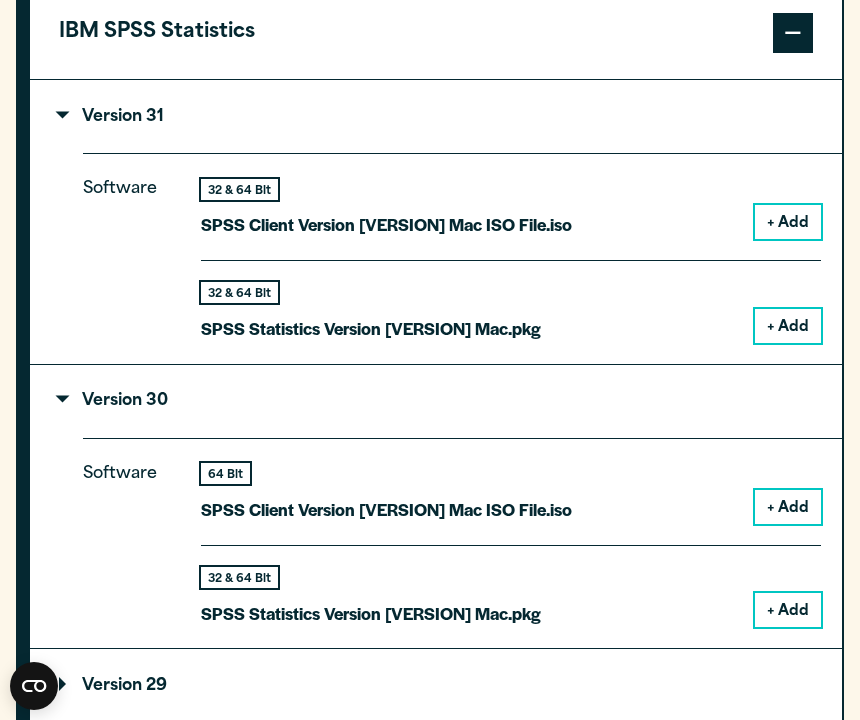 click on "+ Add" at bounding box center [788, 222] 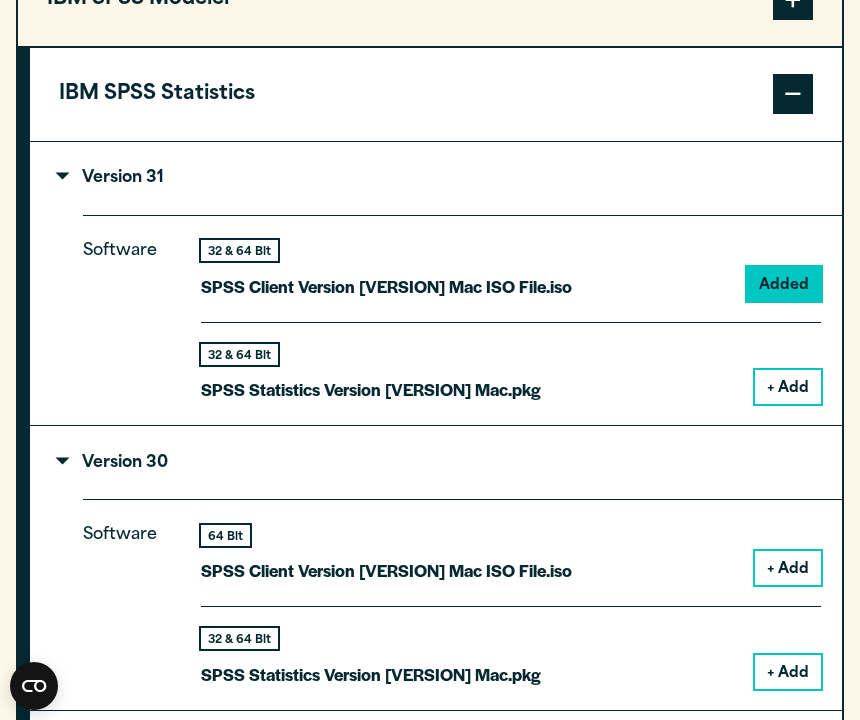scroll, scrollTop: 2041, scrollLeft: 0, axis: vertical 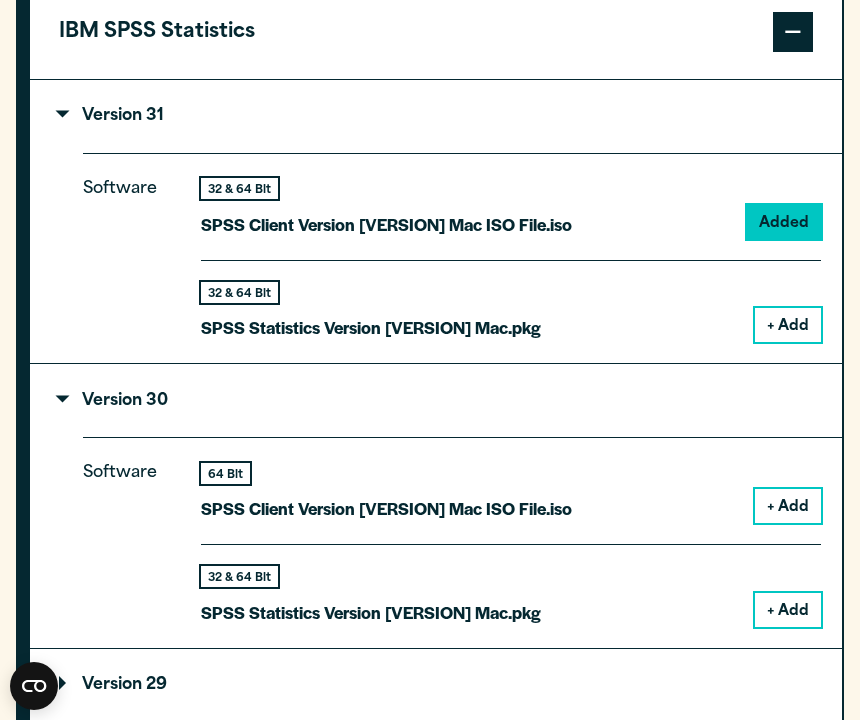 click on "+ Add" at bounding box center (788, 325) 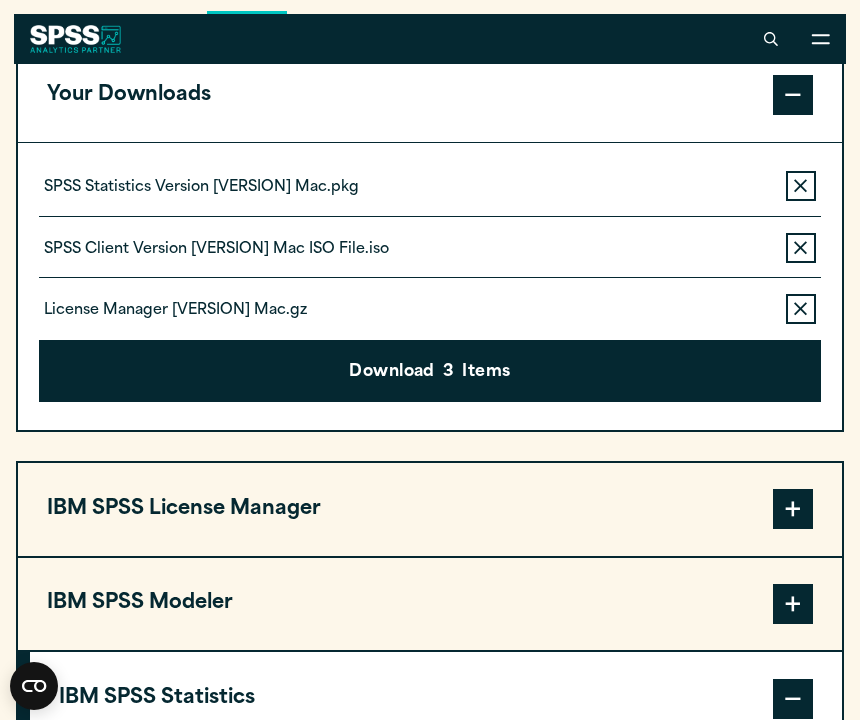 scroll, scrollTop: 1427, scrollLeft: 0, axis: vertical 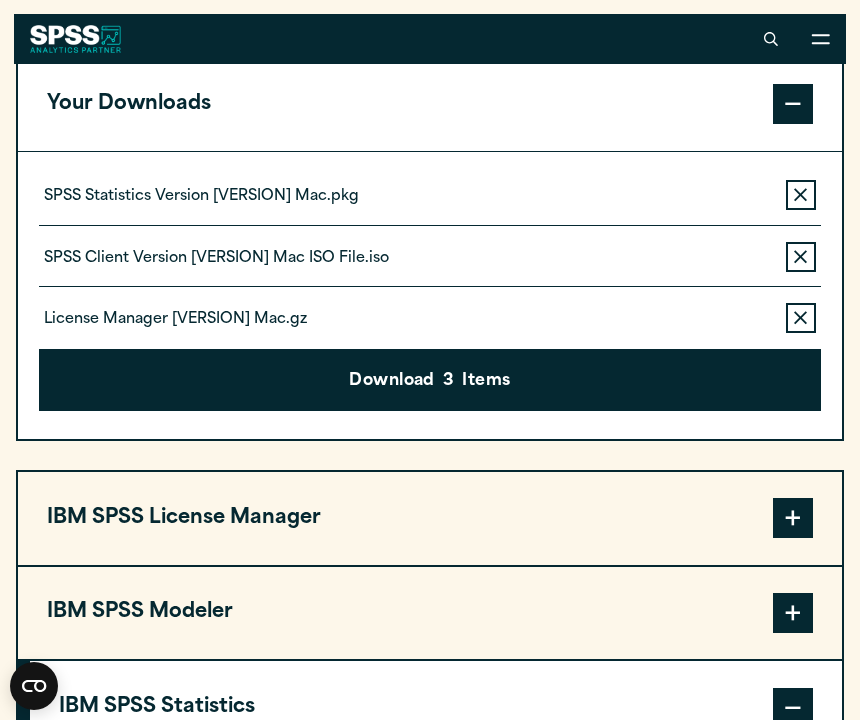 click on "Remove this item from your software download list" at bounding box center (801, 318) 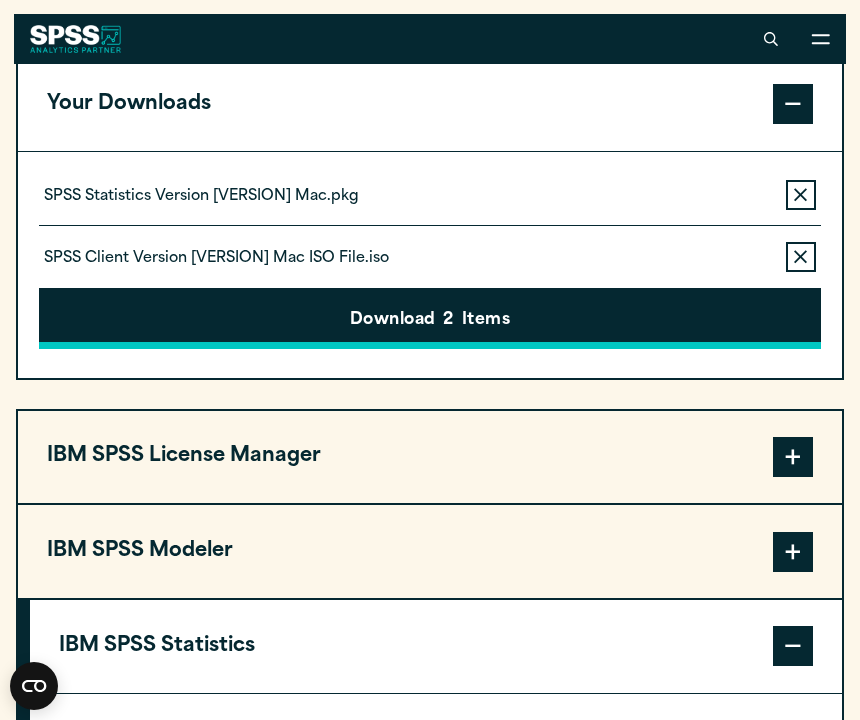 click on "Download  2  Items" at bounding box center [429, 319] 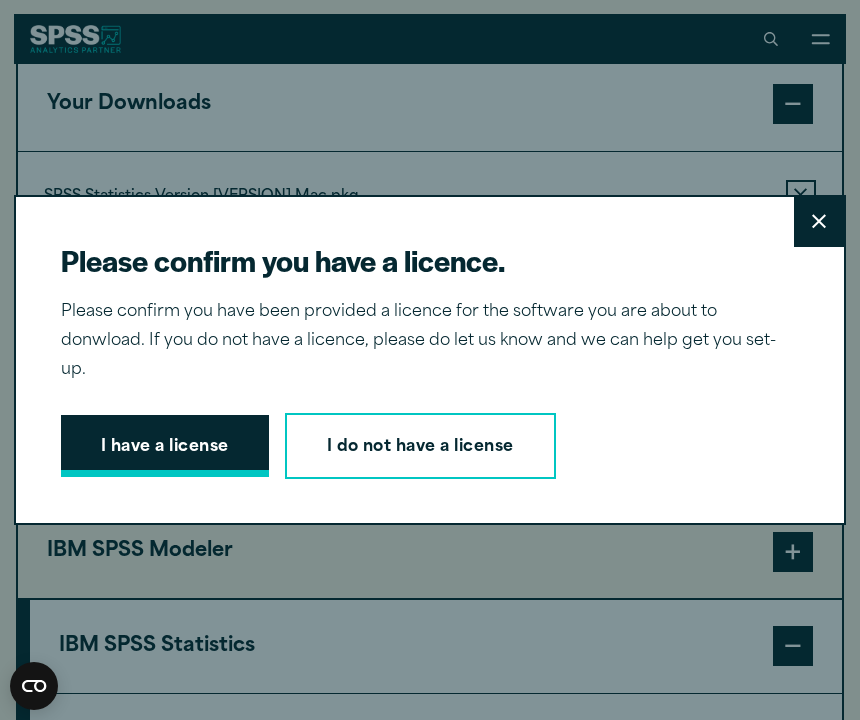 click on "I have a license" at bounding box center [165, 446] 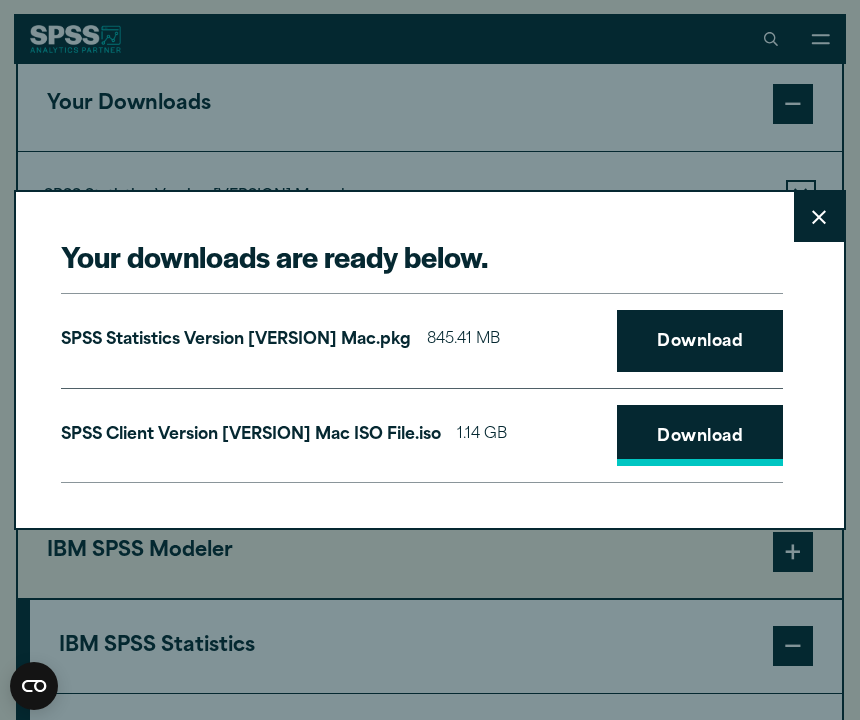 click on "Download" at bounding box center [700, 436] 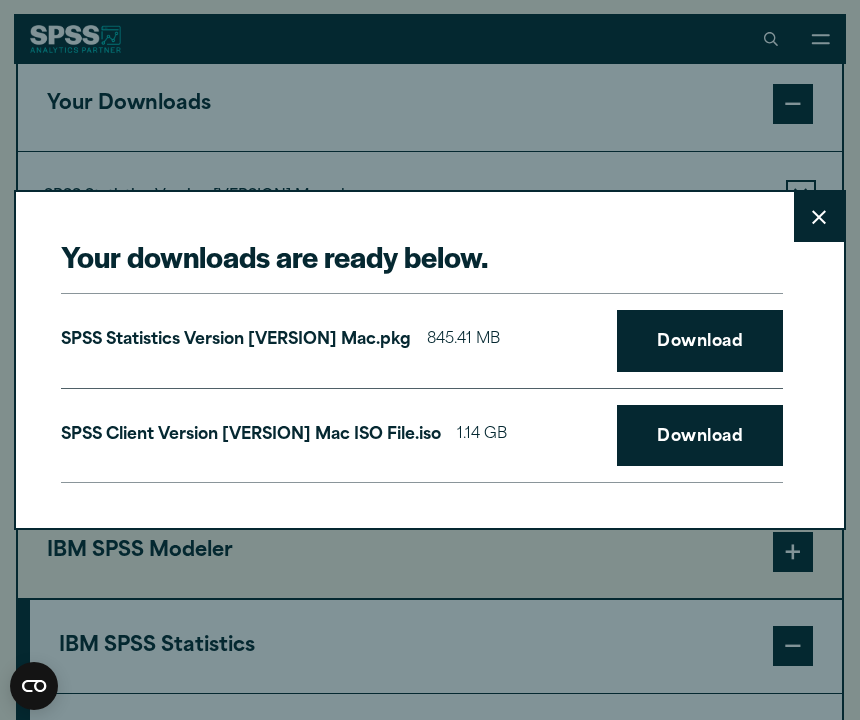 click on "Close" at bounding box center [819, 217] 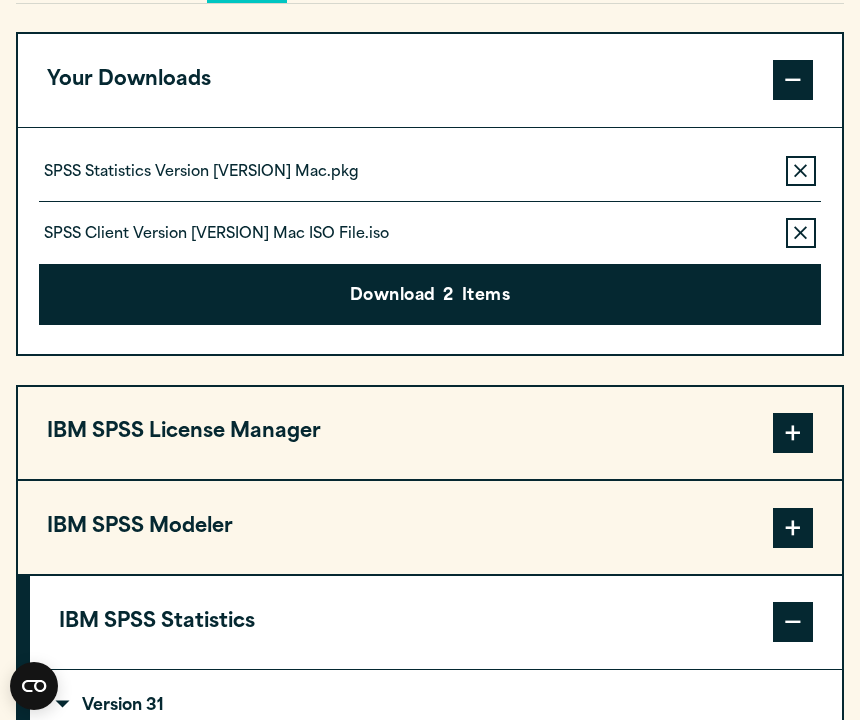 scroll, scrollTop: 1458, scrollLeft: 0, axis: vertical 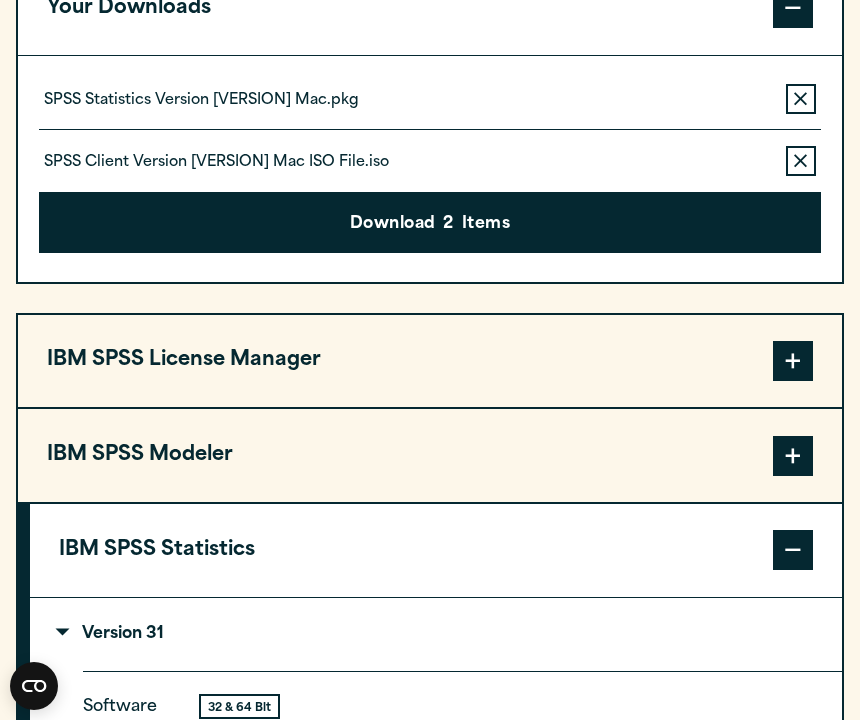 click on "Remove this item from your software download list" at bounding box center [801, 161] 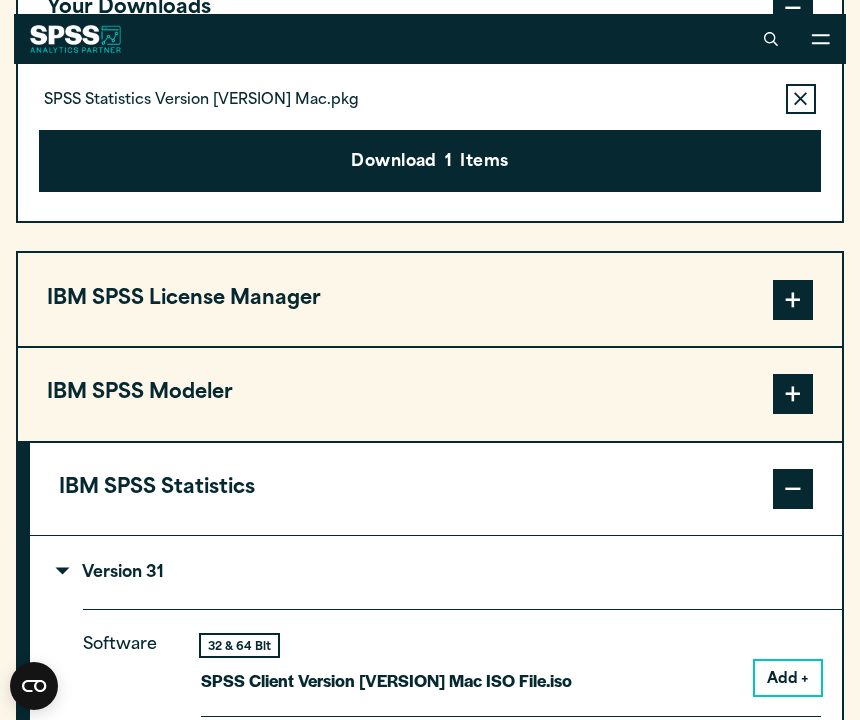 scroll, scrollTop: 1461, scrollLeft: 0, axis: vertical 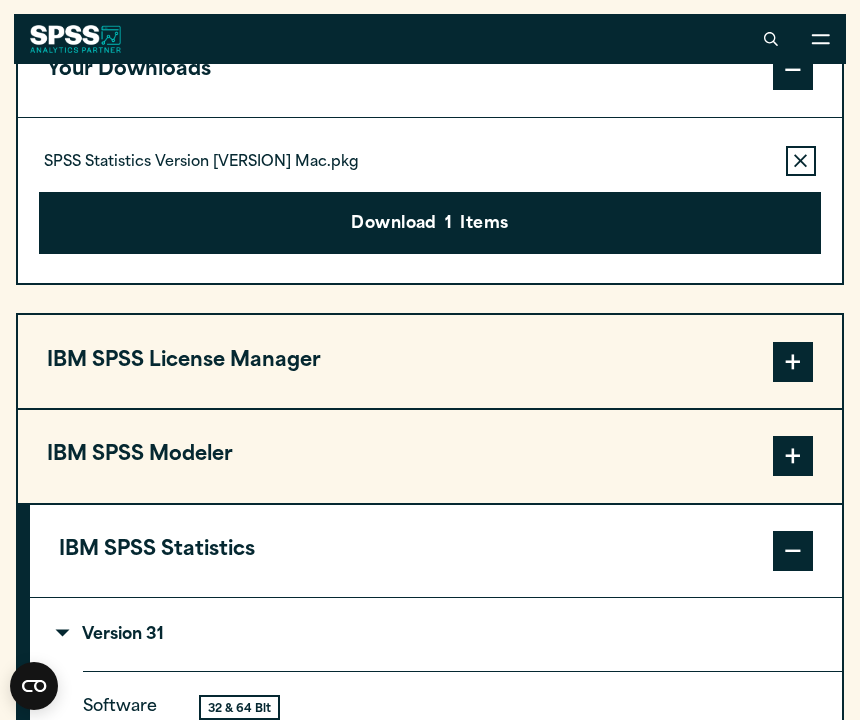click 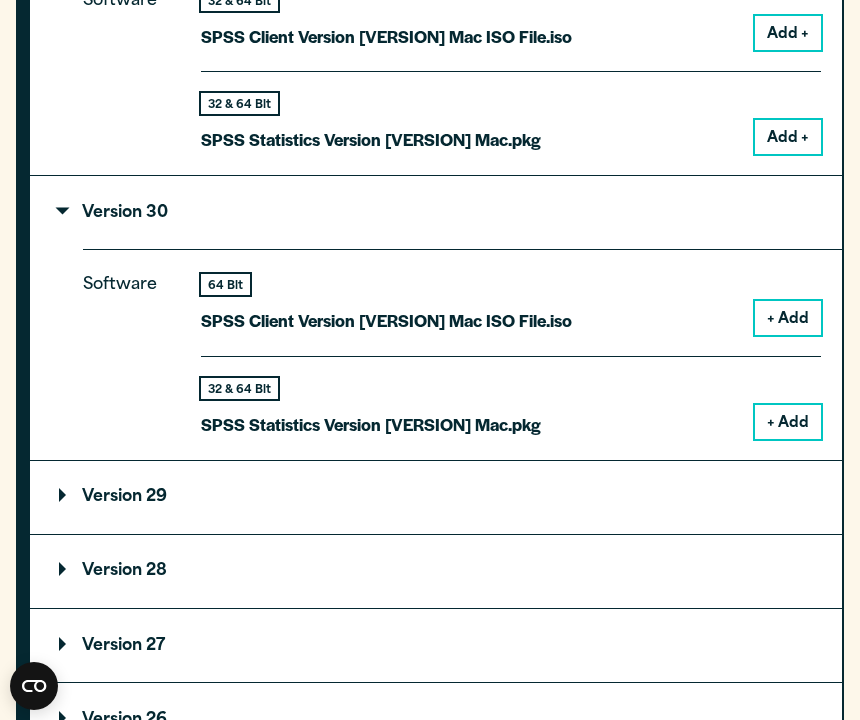 scroll, scrollTop: 2155, scrollLeft: 0, axis: vertical 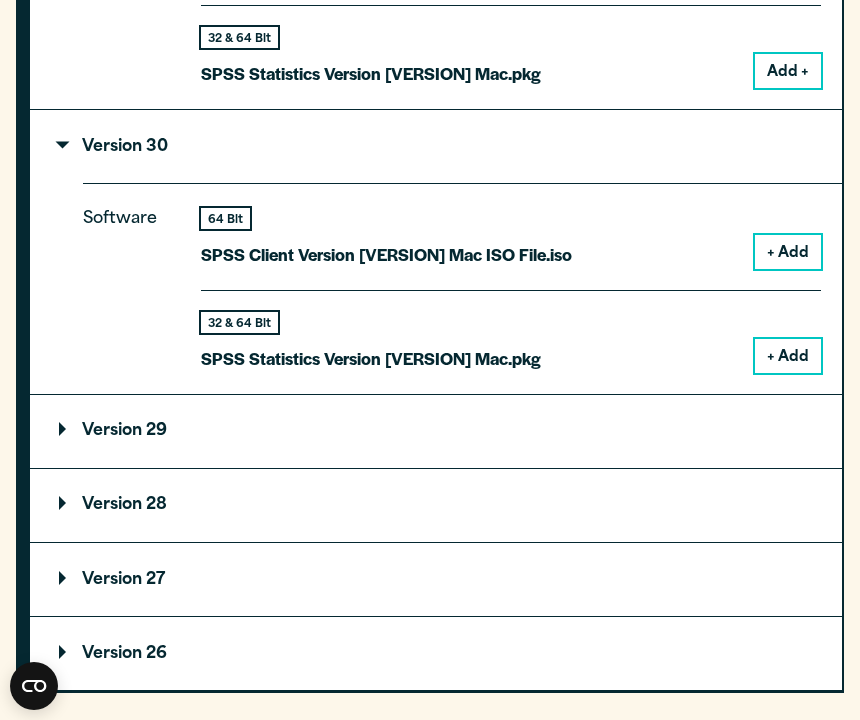 click on "Version 29" at bounding box center [436, 431] 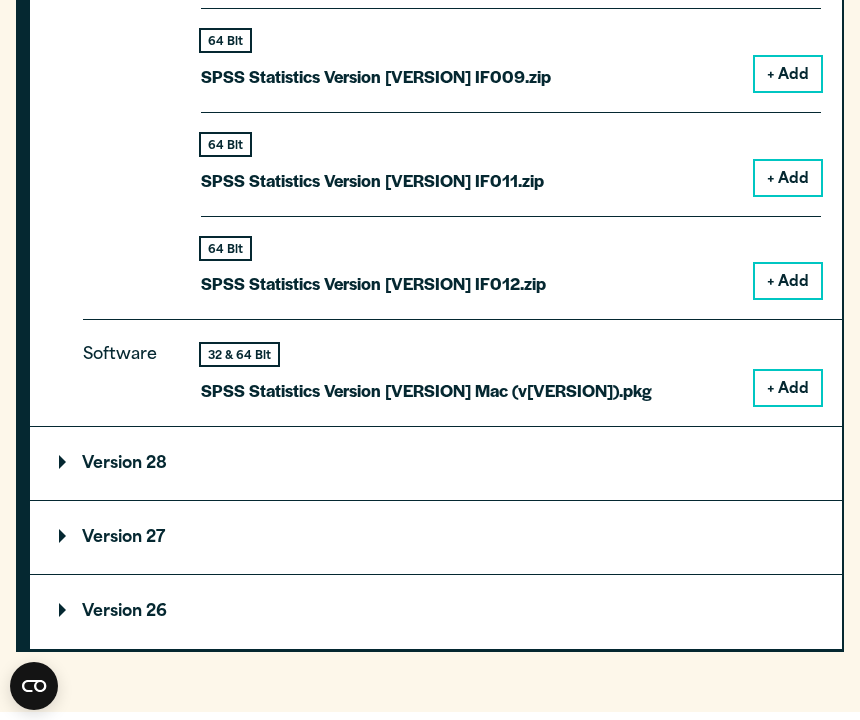 scroll, scrollTop: 3248, scrollLeft: 0, axis: vertical 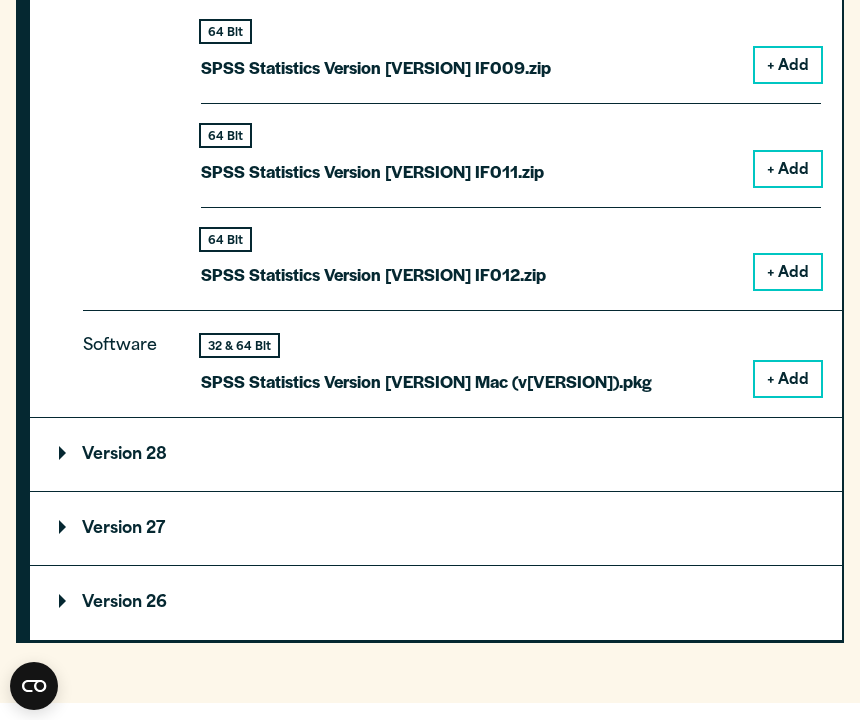 click on "Version 28" at bounding box center (436, 454) 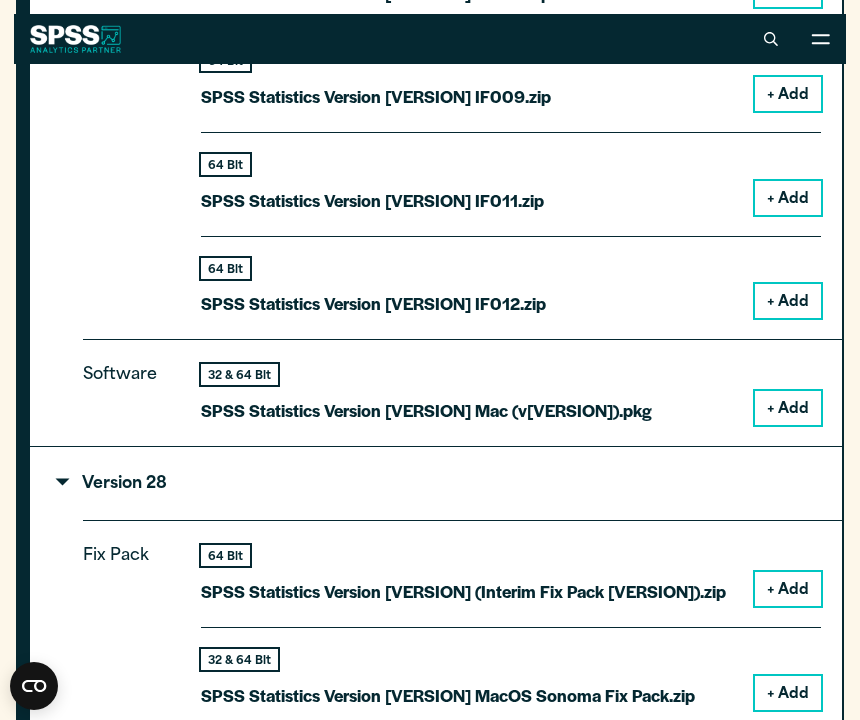 scroll, scrollTop: 3215, scrollLeft: 0, axis: vertical 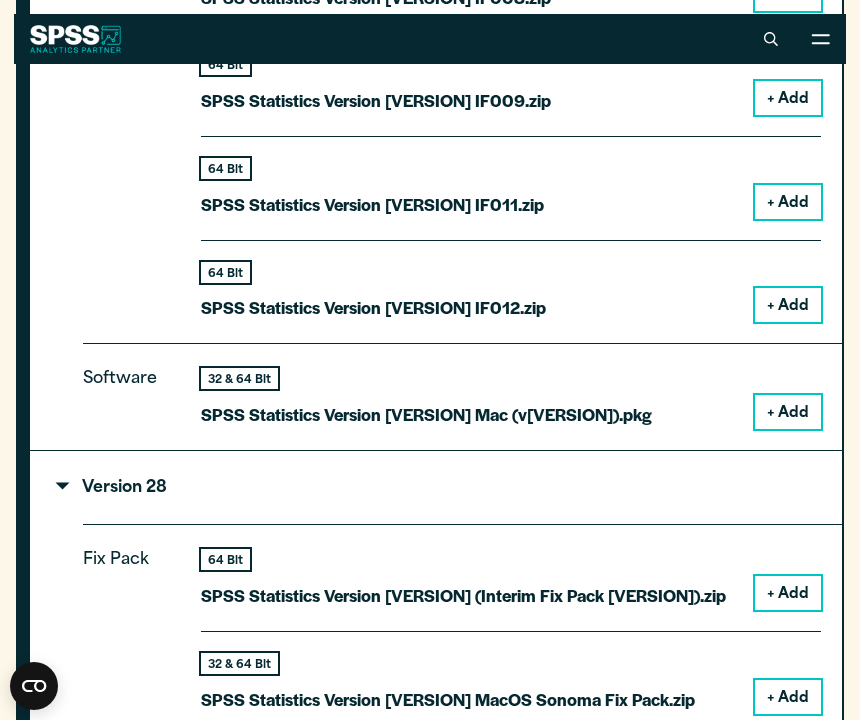 click on "+ Add" at bounding box center [788, 412] 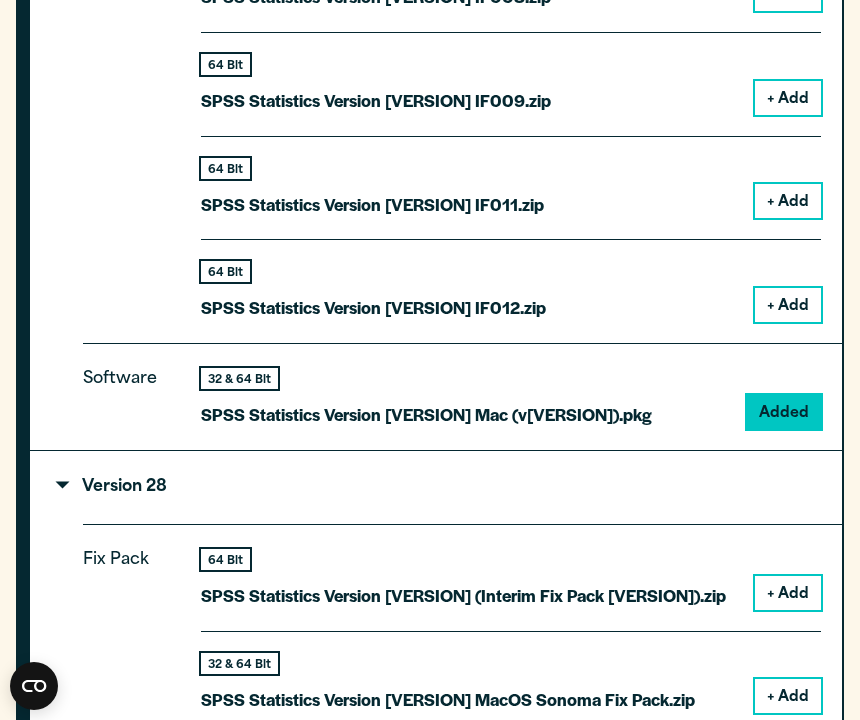click on "32 & 64 Bit
SPSS Statistics Version 29 Mac (v29.0.2.0).pkg
Added" at bounding box center (511, 398) 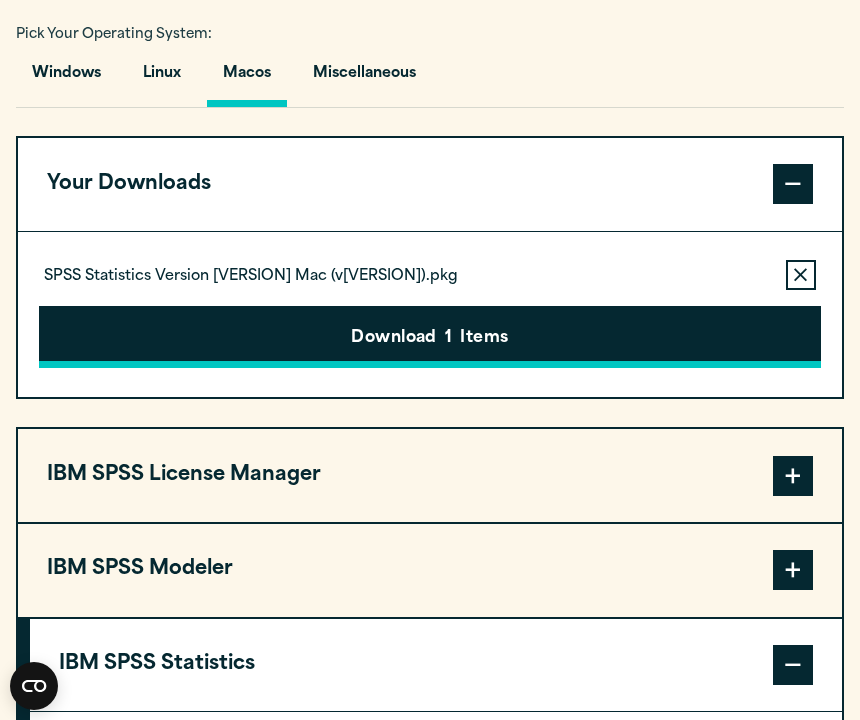 scroll, scrollTop: 1378, scrollLeft: 0, axis: vertical 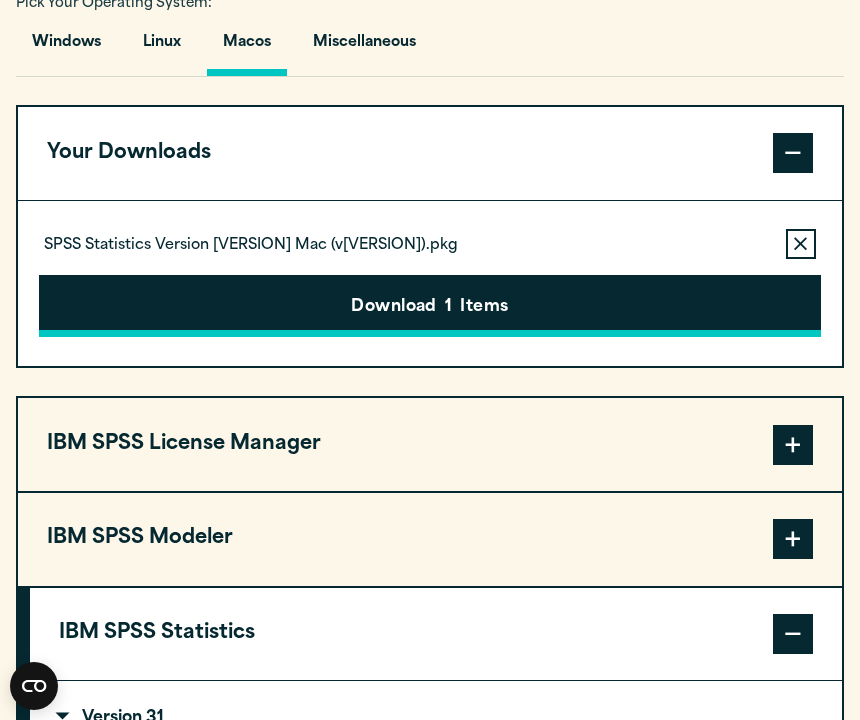 click on "Download  1  Items" at bounding box center [429, 306] 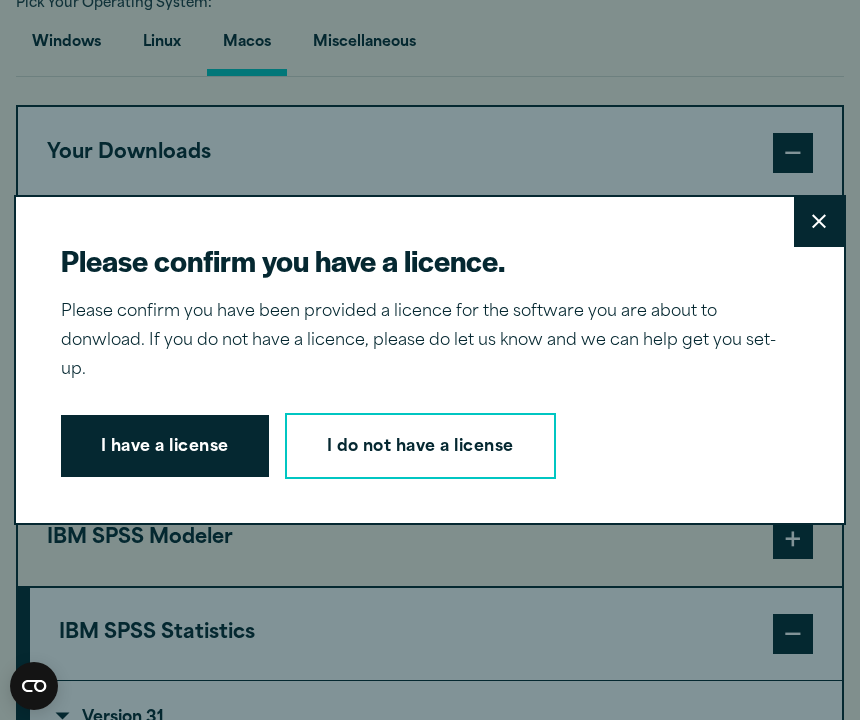 click on "I have a license" at bounding box center [165, 446] 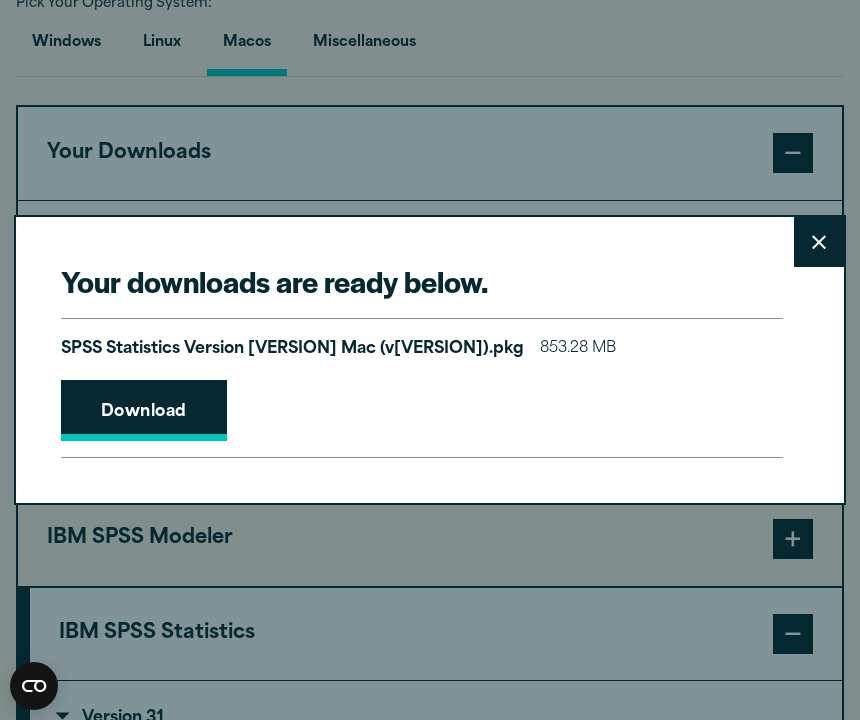 click on "Download" at bounding box center (144, 411) 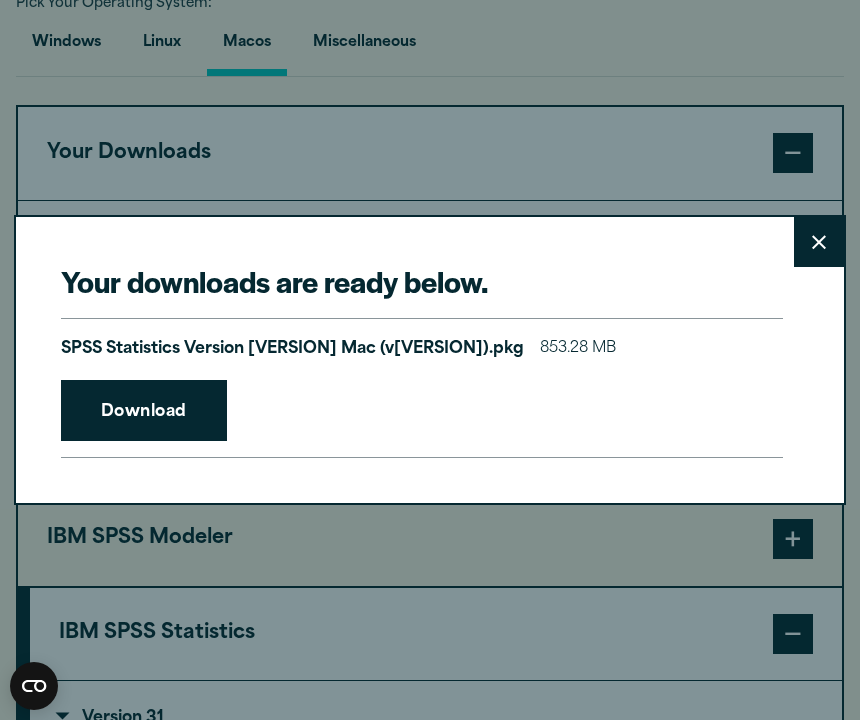 click on "Your downloads are ready below.
Close
SPSS Statistics Version 29 Mac (v29.0.2.0).pkg
853.28 MB
Download" at bounding box center [430, 360] 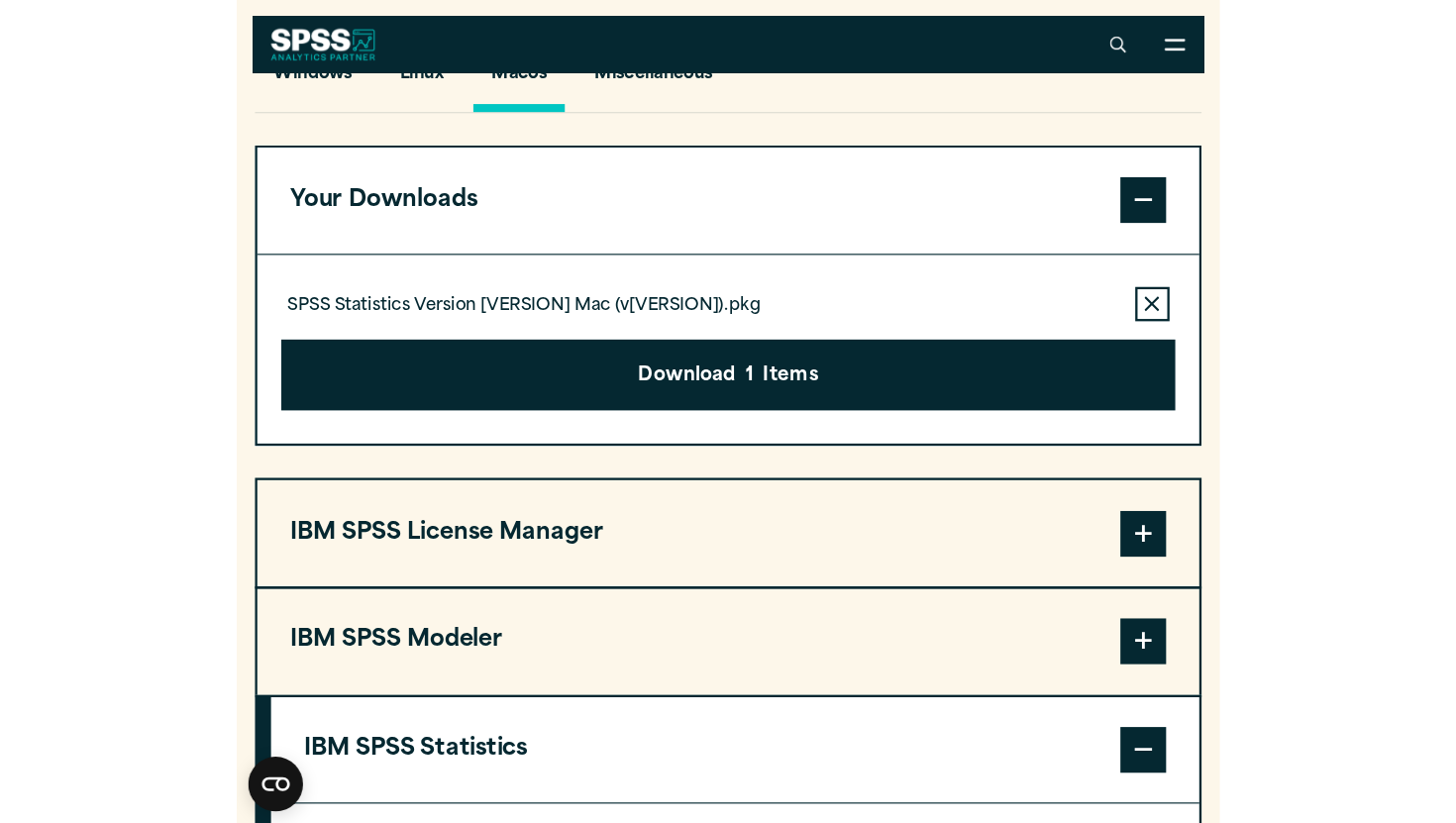scroll, scrollTop: 1315, scrollLeft: 0, axis: vertical 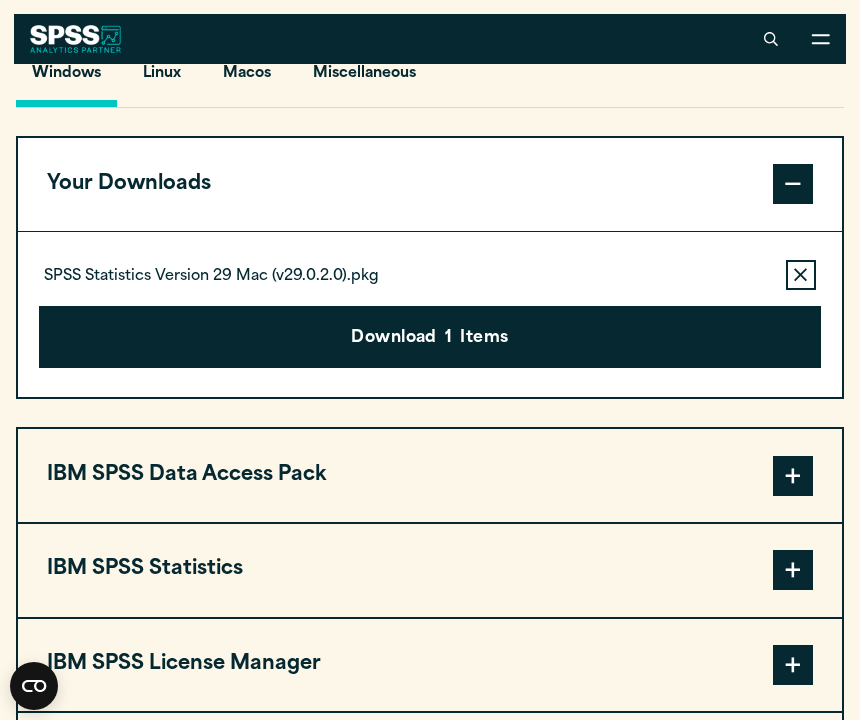 click on "Remove this item from your software download list" at bounding box center [801, 275] 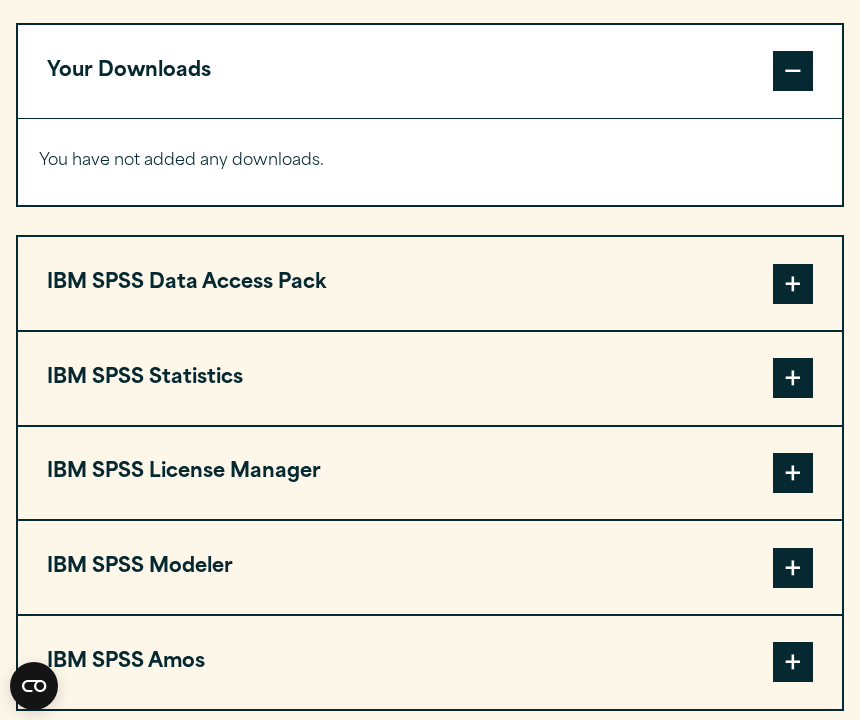 scroll, scrollTop: 1462, scrollLeft: 0, axis: vertical 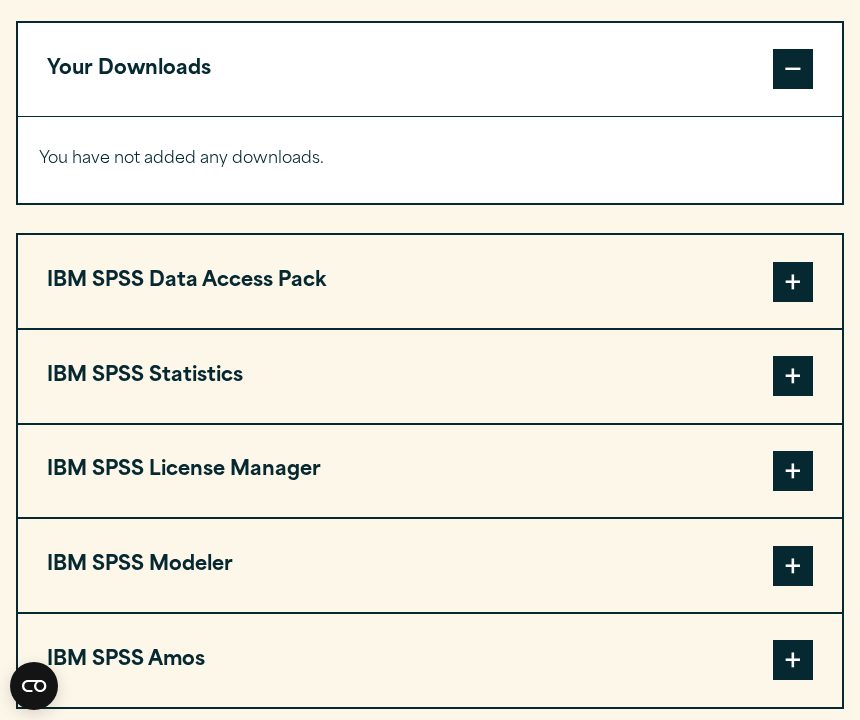 click on "IBM SPSS Statistics" at bounding box center [430, 376] 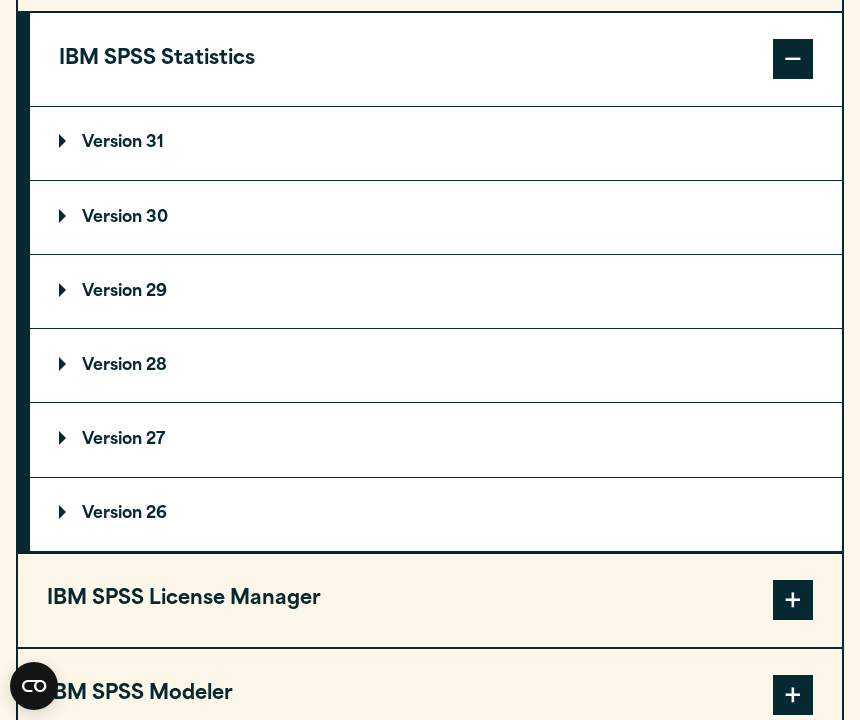 scroll, scrollTop: 1819, scrollLeft: 0, axis: vertical 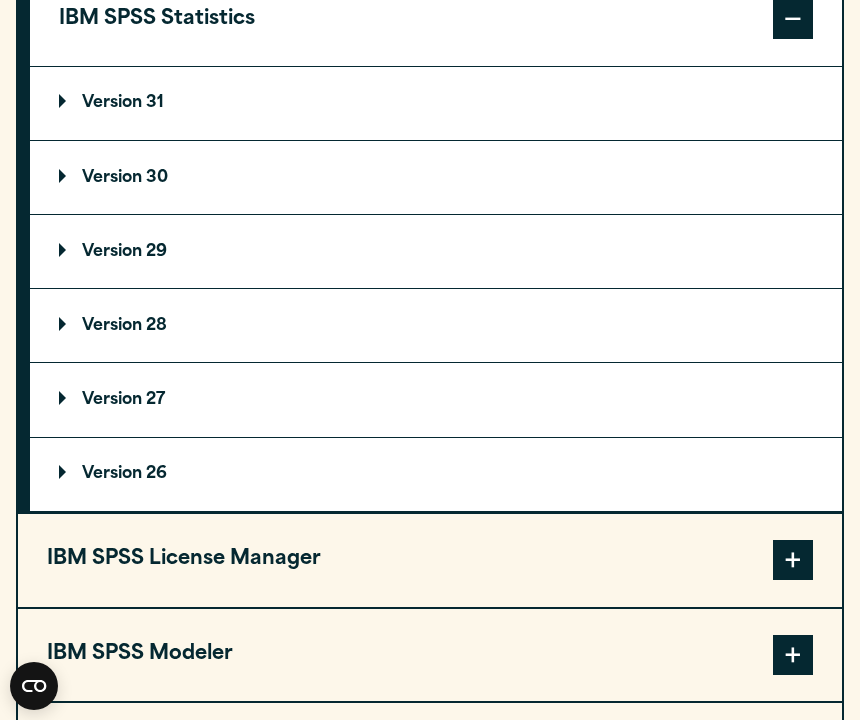 click on "Version 26" at bounding box center (113, 474) 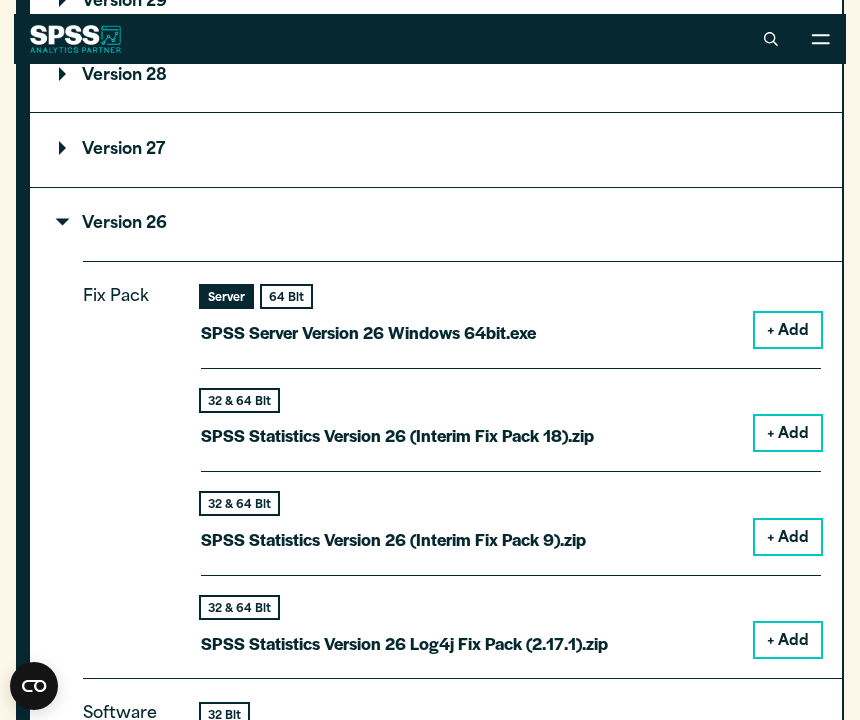 scroll, scrollTop: 2021, scrollLeft: 0, axis: vertical 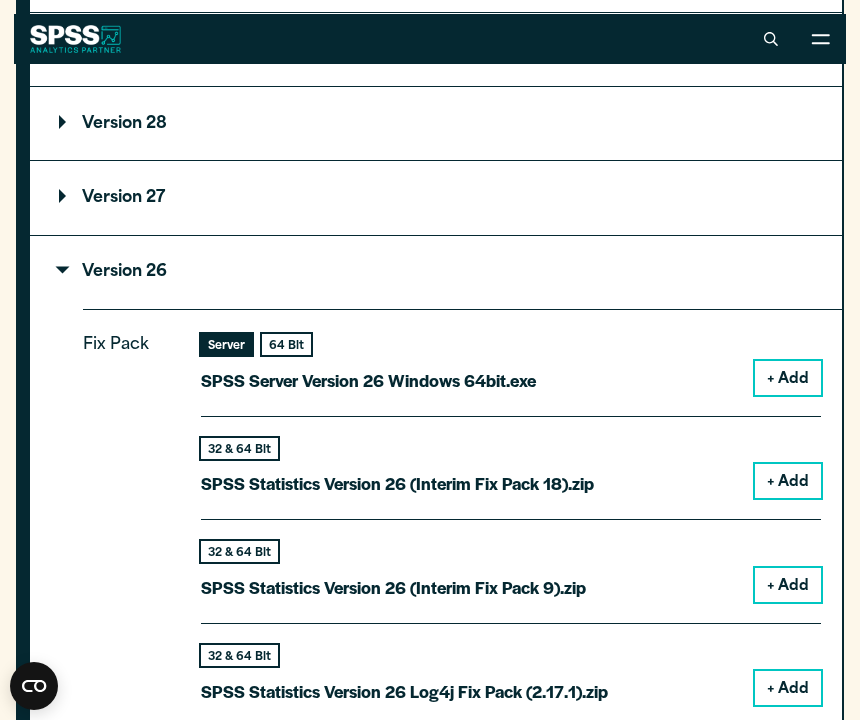 click on "Version 27" at bounding box center [436, 197] 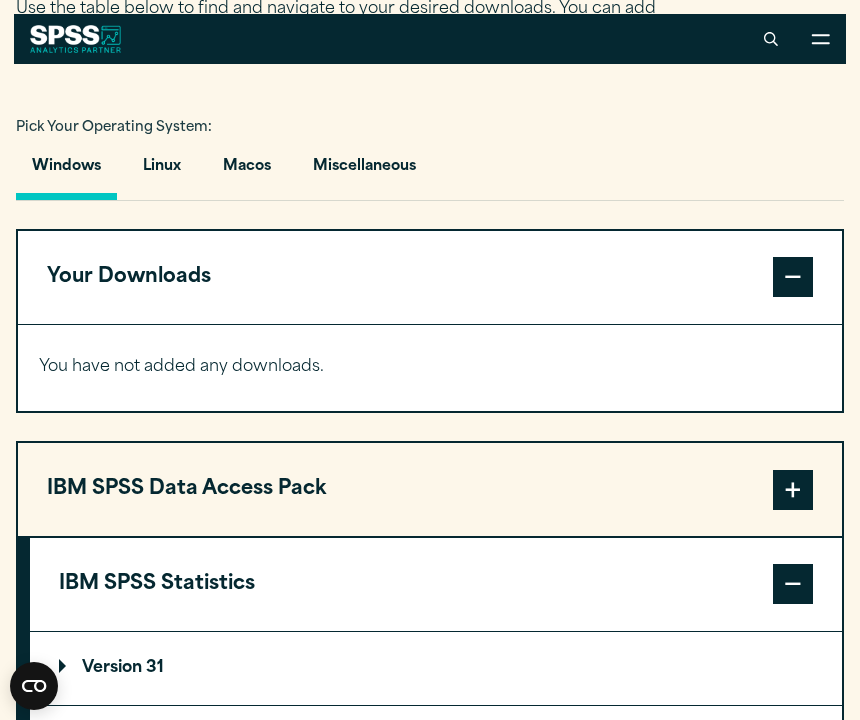 scroll, scrollTop: 1241, scrollLeft: 0, axis: vertical 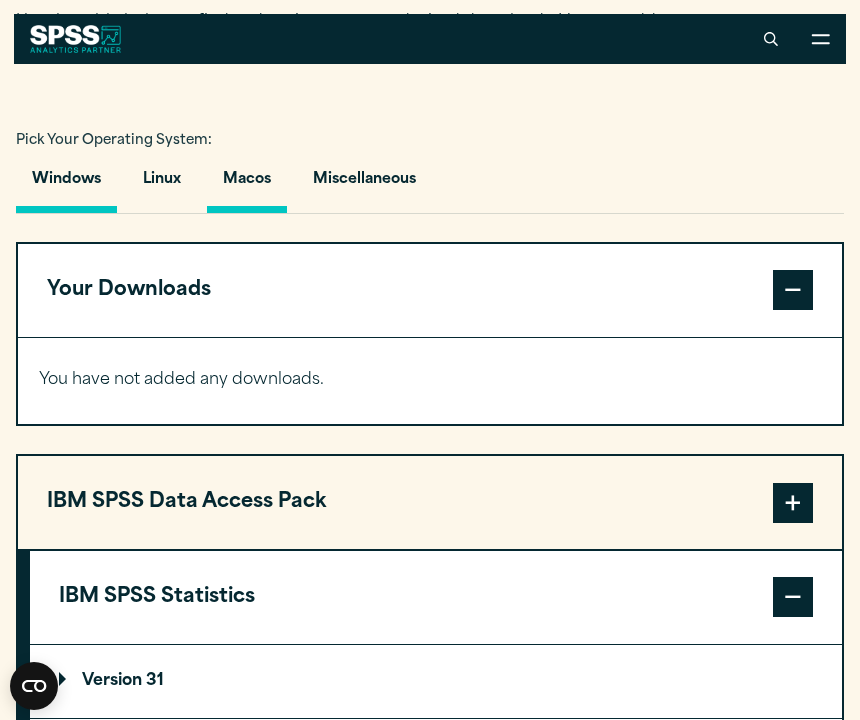 click on "Macos" at bounding box center [247, 184] 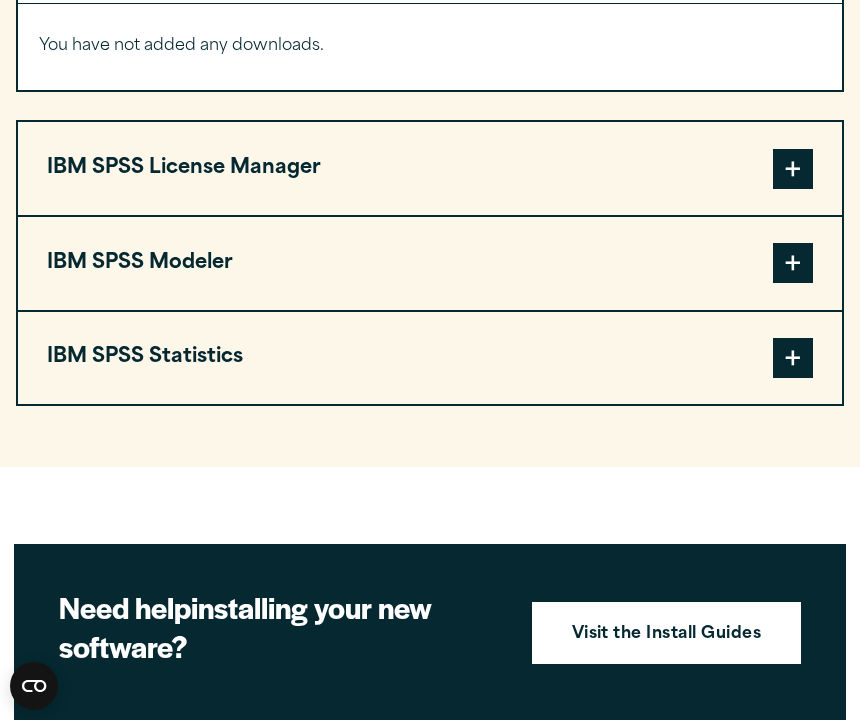 scroll, scrollTop: 1585, scrollLeft: 0, axis: vertical 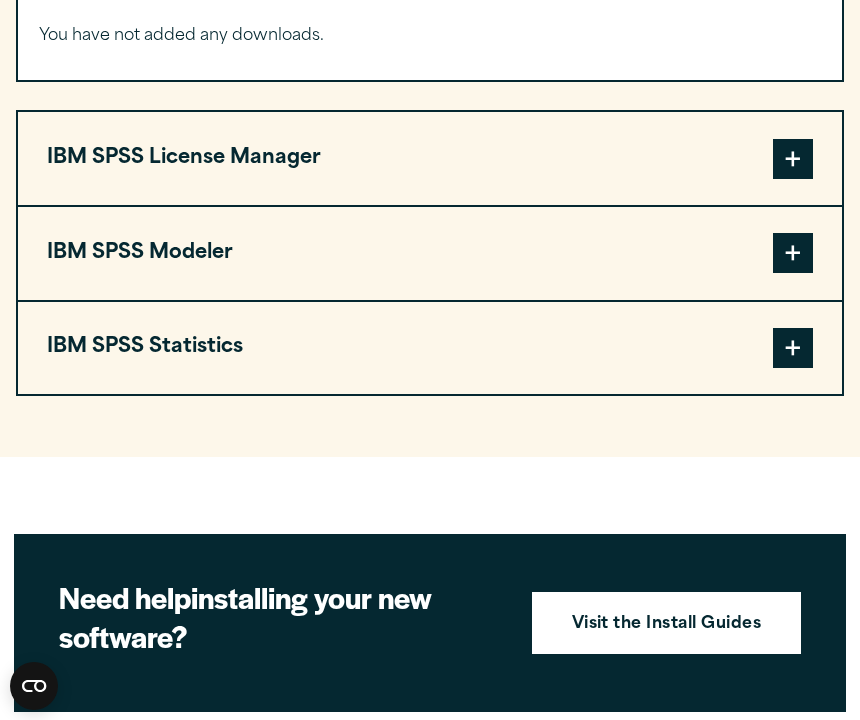 click on "IBM SPSS Statistics" at bounding box center (430, 348) 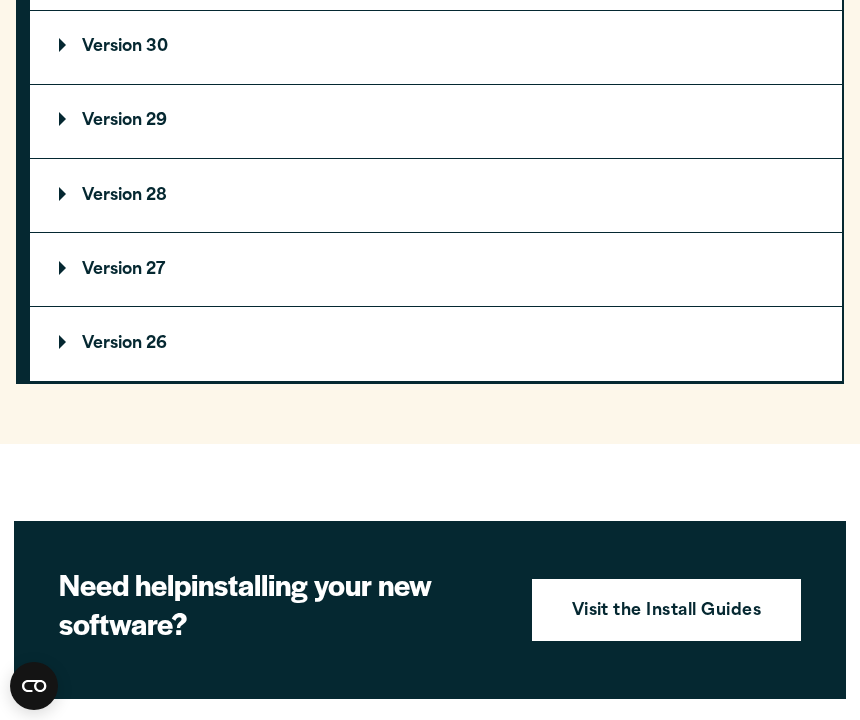 scroll, scrollTop: 2052, scrollLeft: 0, axis: vertical 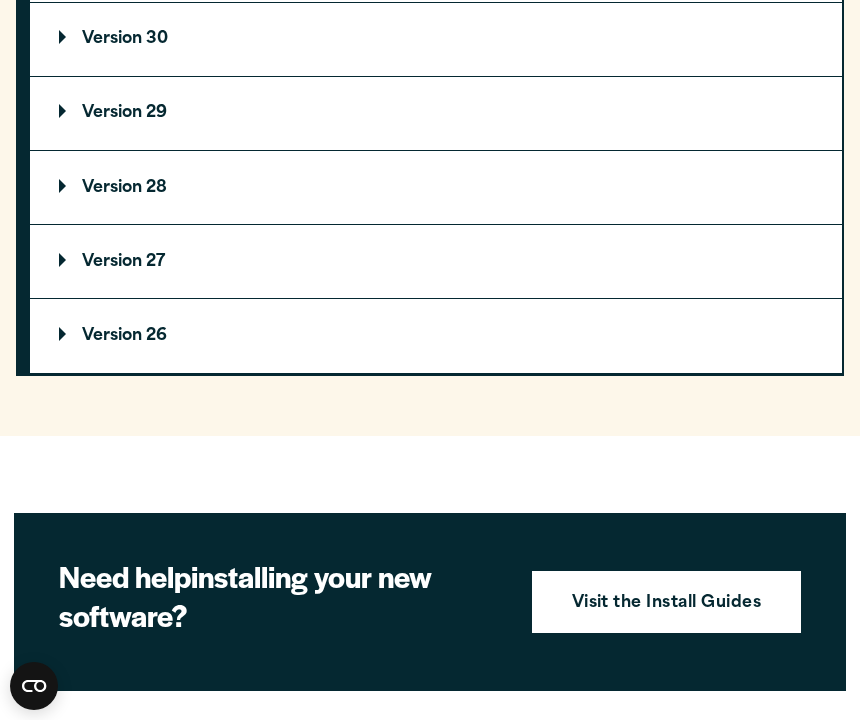 click on "Version 26" at bounding box center [113, 336] 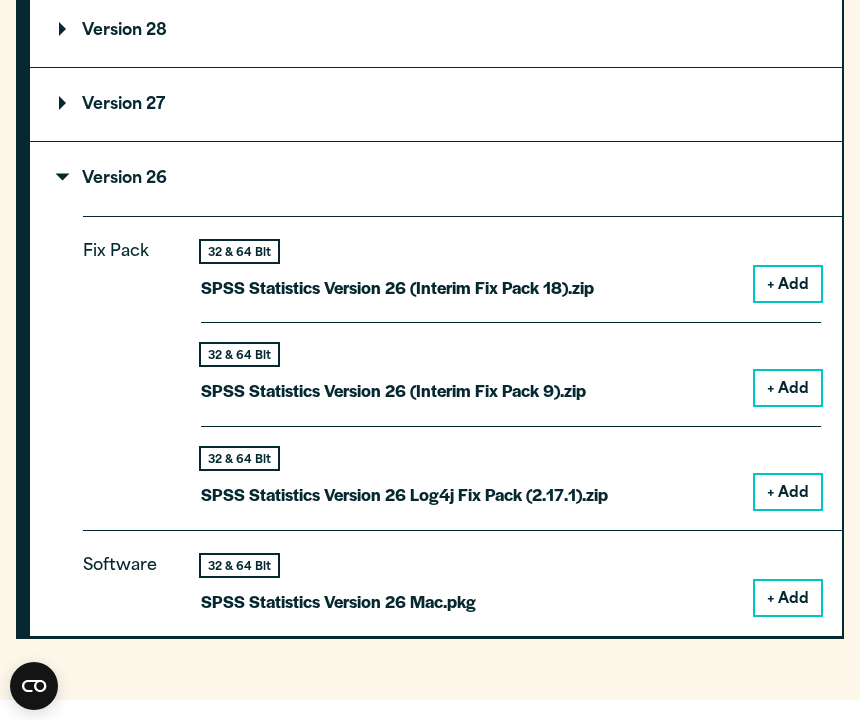 scroll, scrollTop: 2237, scrollLeft: 0, axis: vertical 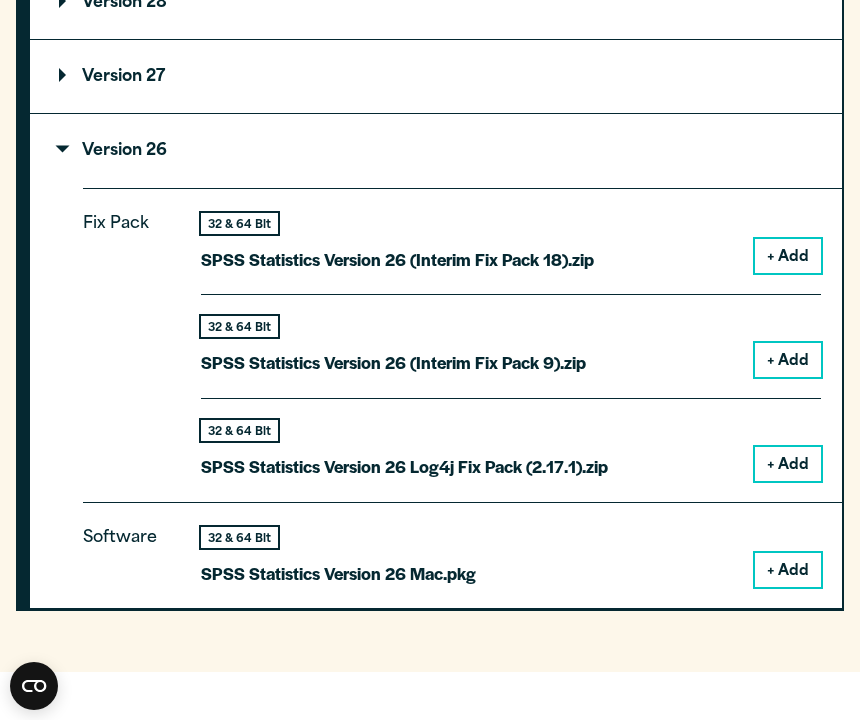 click on "Version 27" at bounding box center (436, 76) 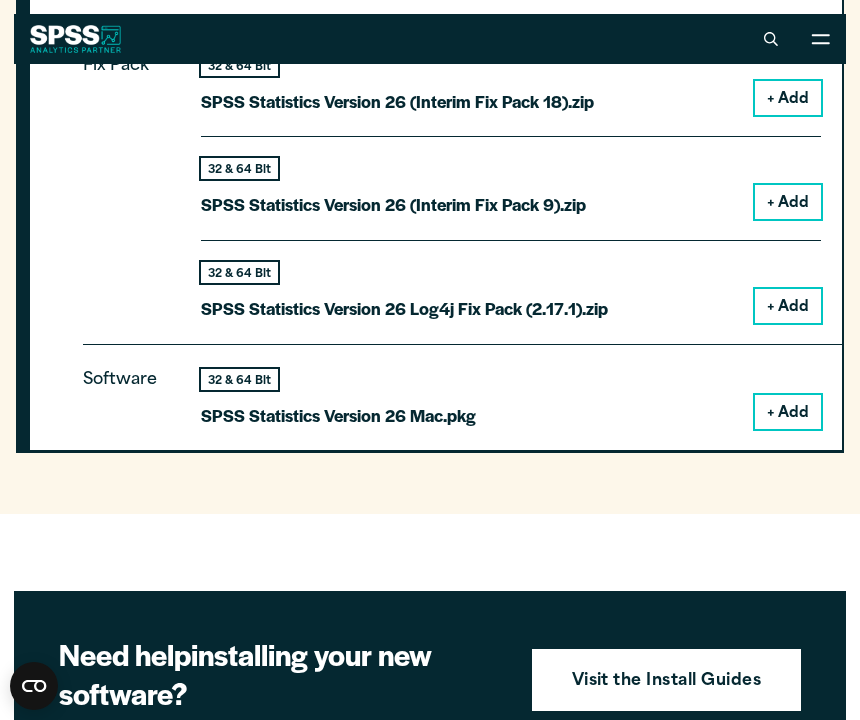 scroll, scrollTop: 2677, scrollLeft: 0, axis: vertical 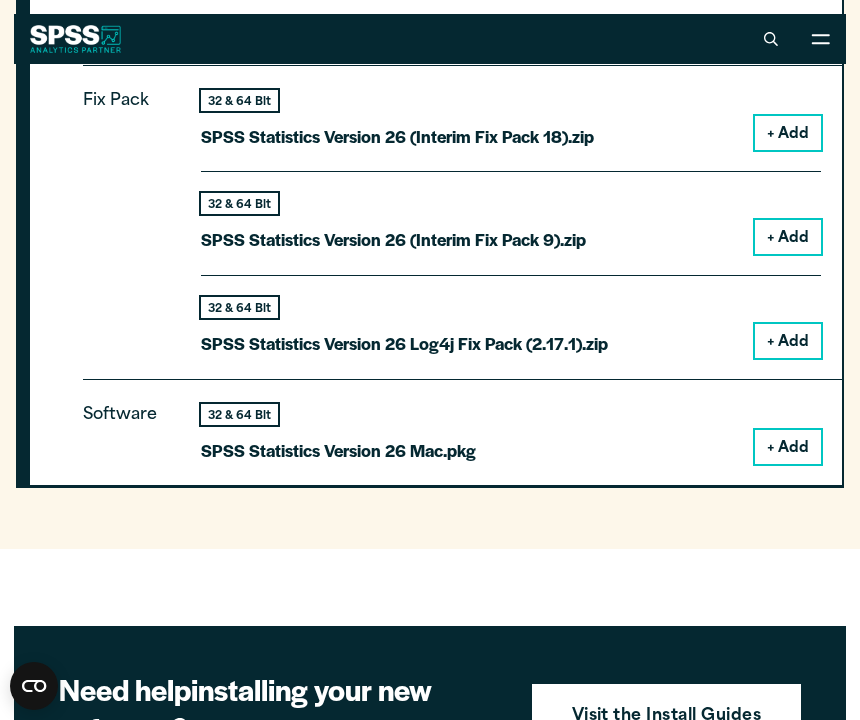 click on "+ Add" at bounding box center (788, 447) 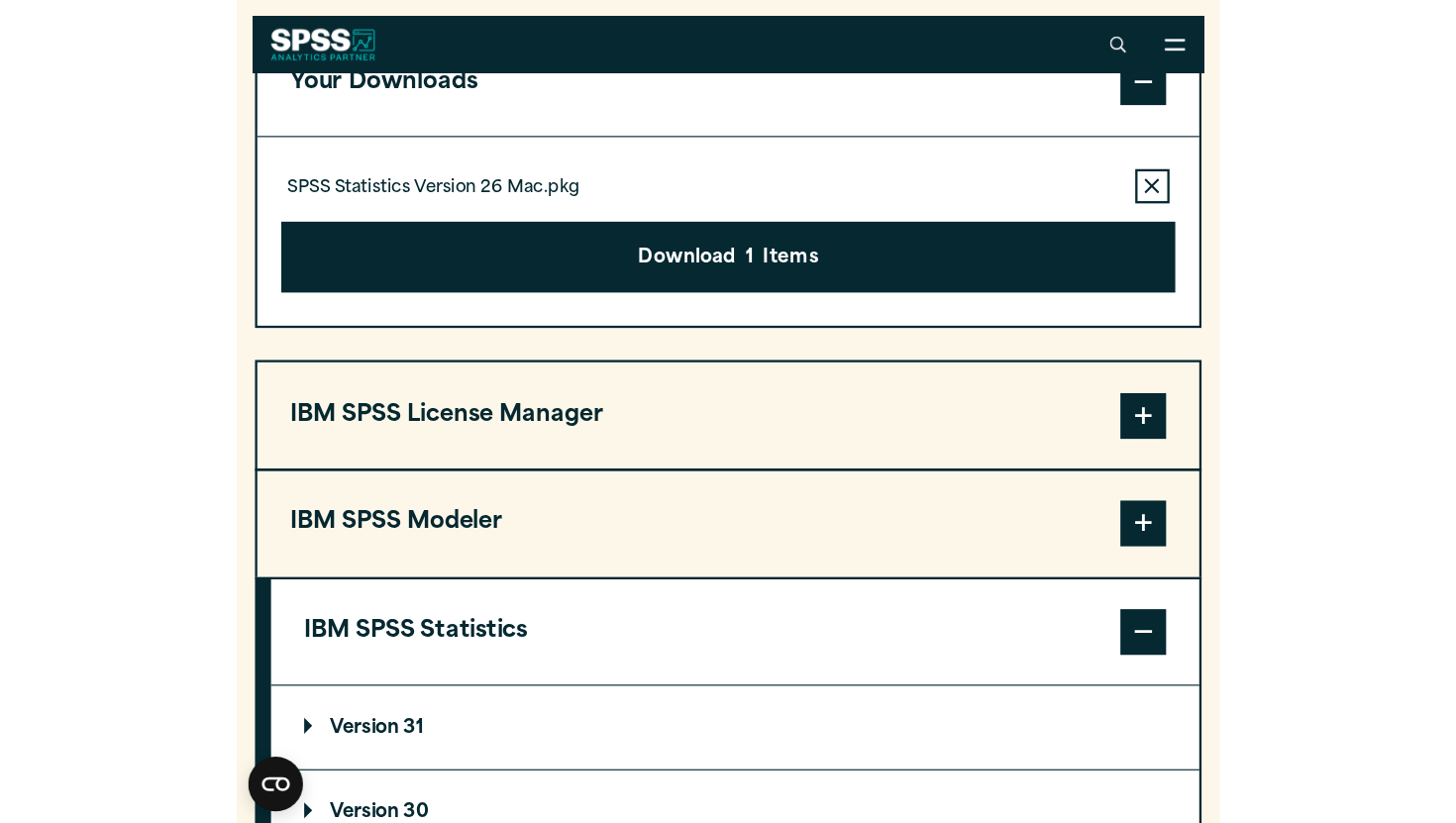 scroll, scrollTop: 1298, scrollLeft: 0, axis: vertical 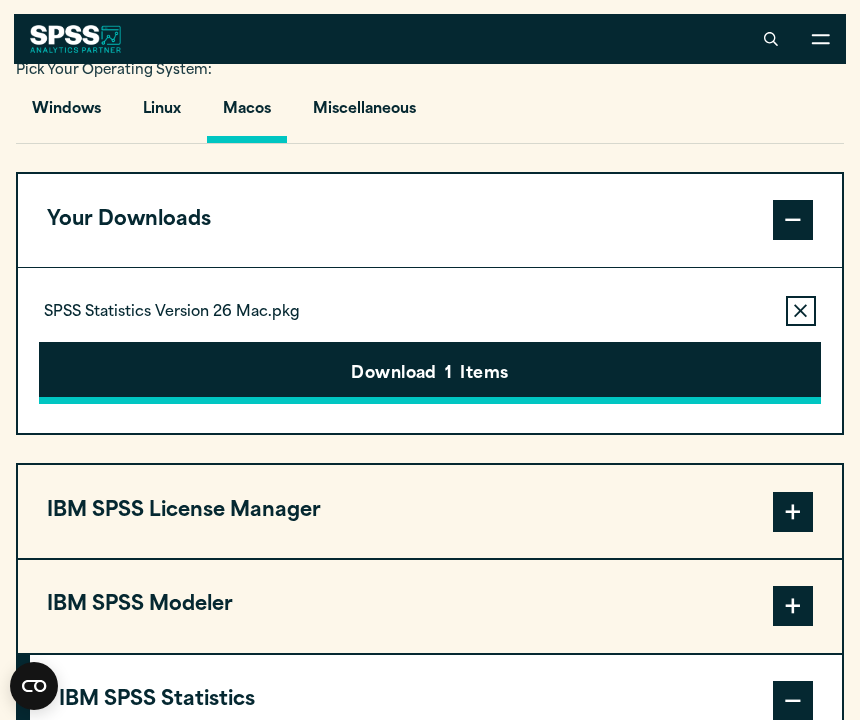click on "Download  1  Items" at bounding box center [429, 373] 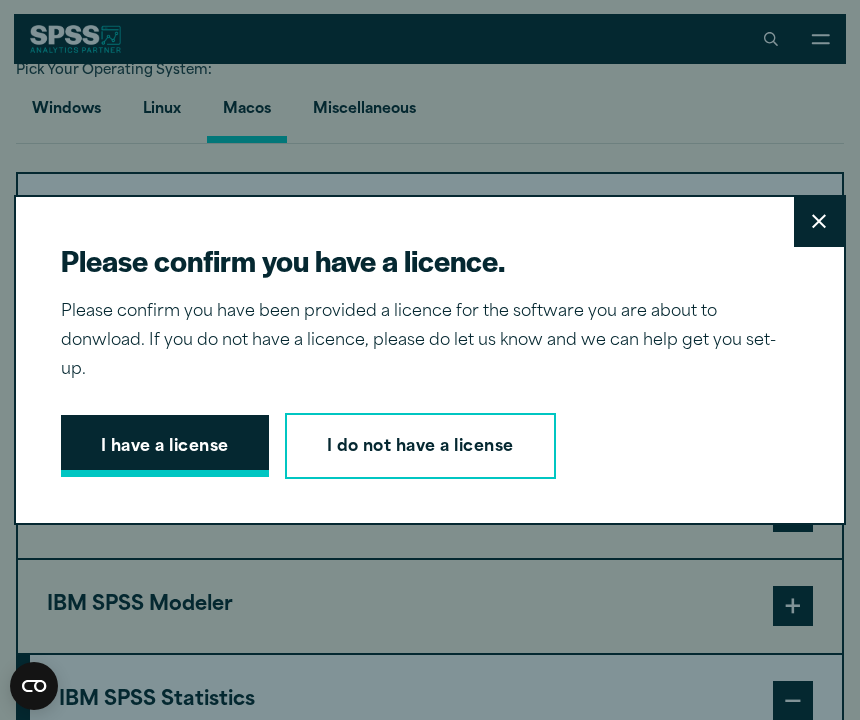 click on "I have a license" at bounding box center [165, 446] 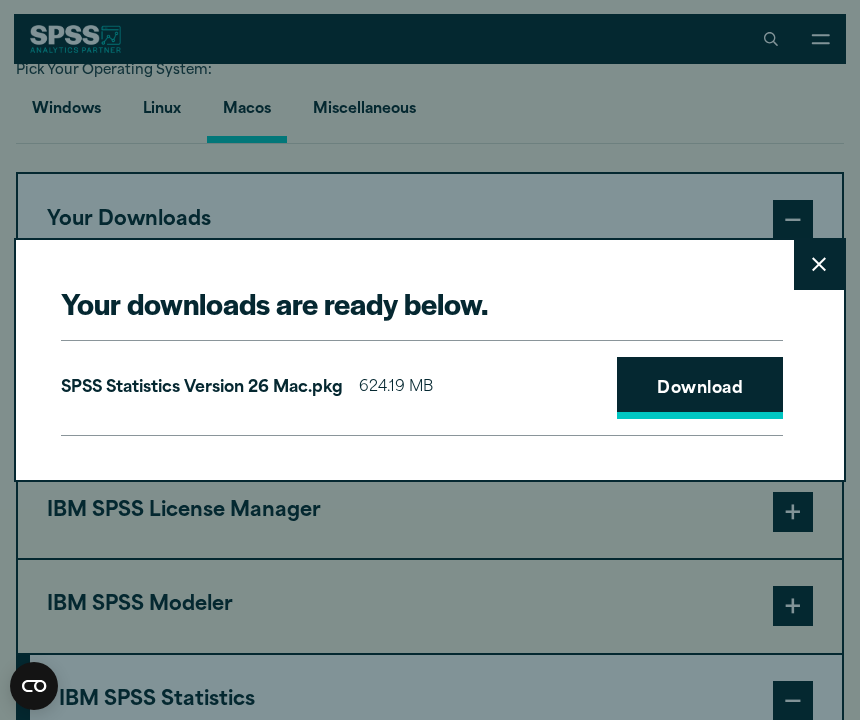 click on "Download" at bounding box center (700, 388) 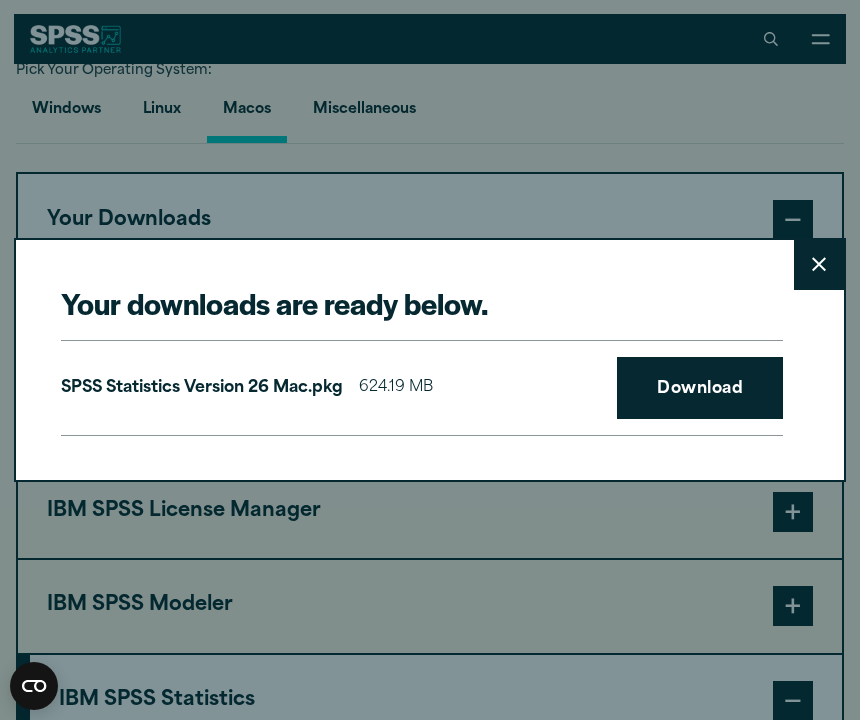 click on "Close" at bounding box center [819, 265] 